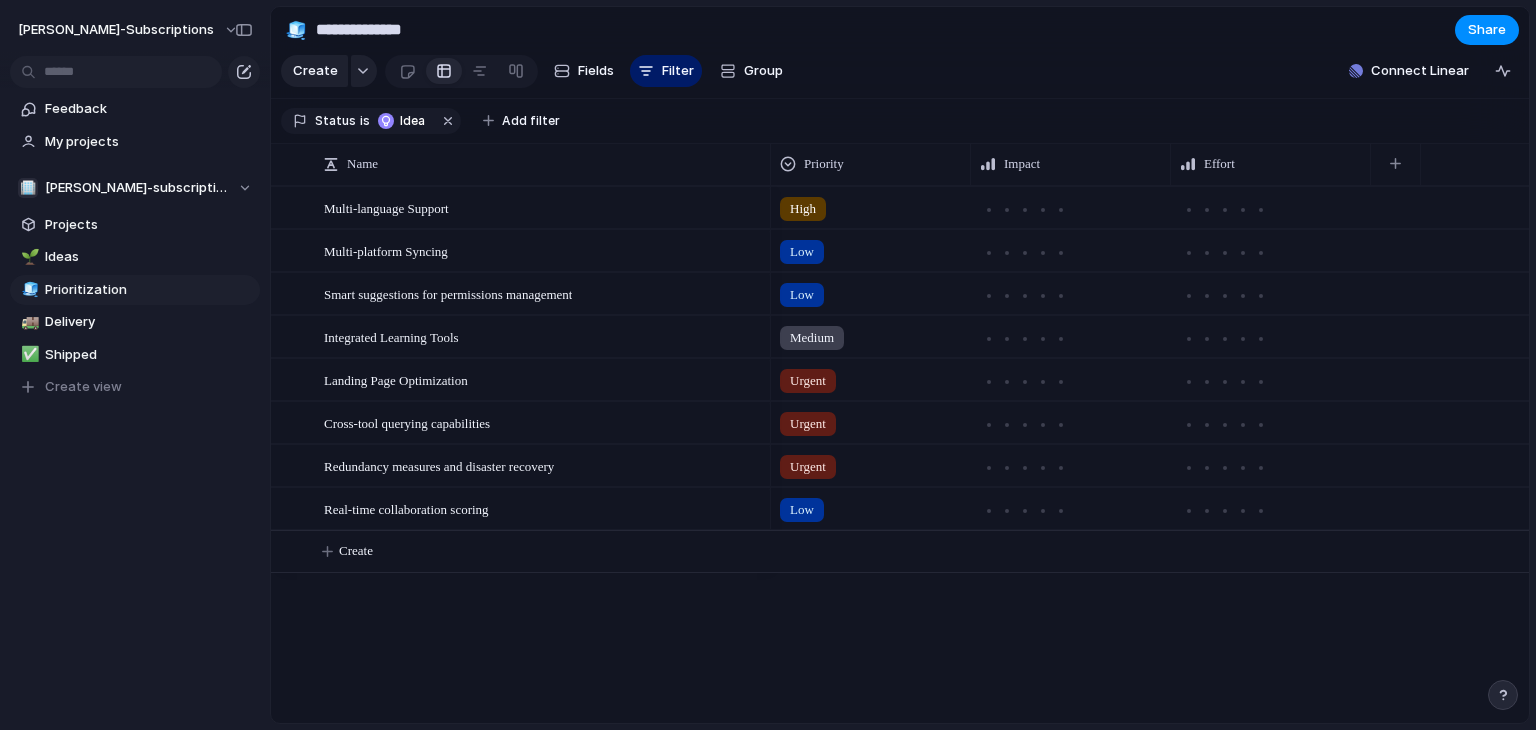 scroll, scrollTop: 0, scrollLeft: 0, axis: both 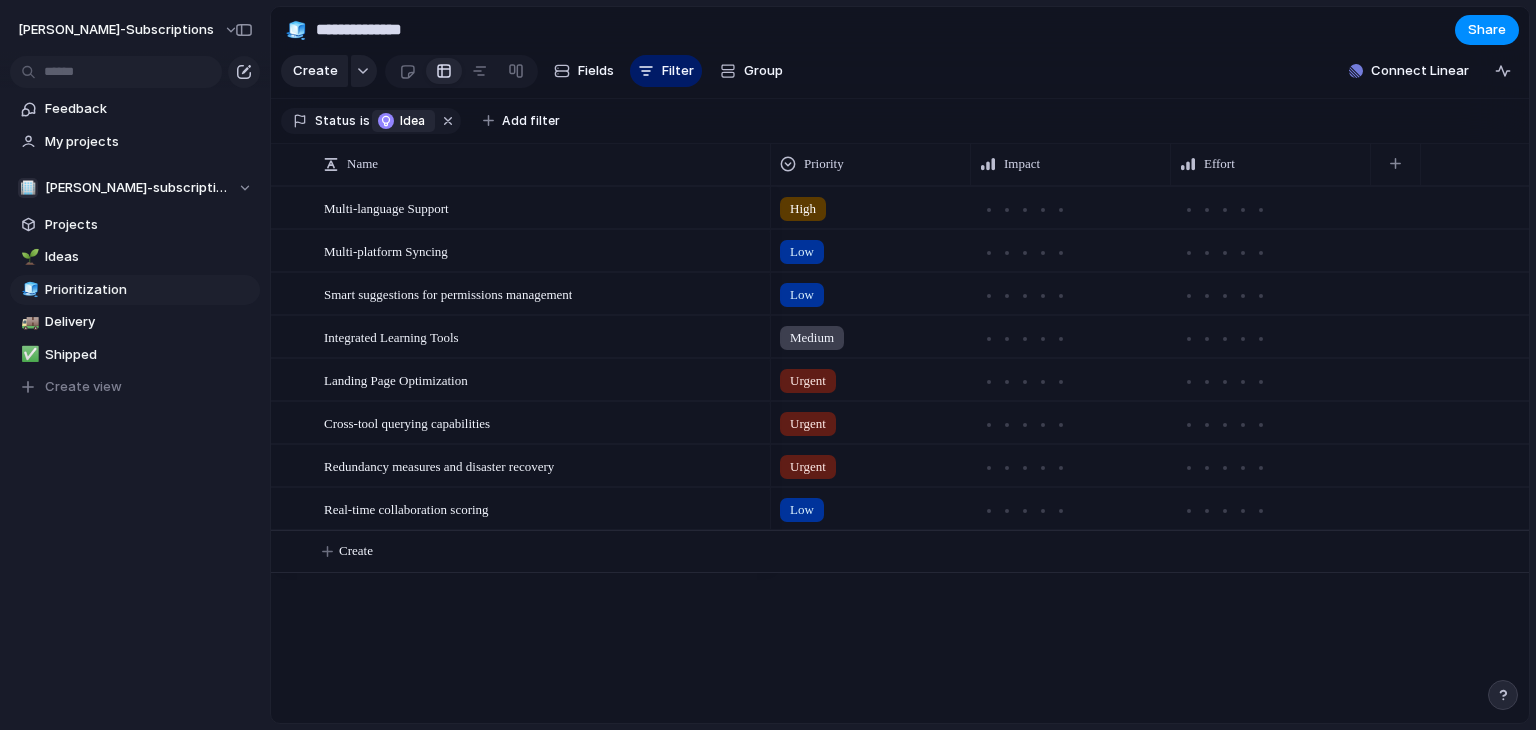 click at bounding box center [386, 121] 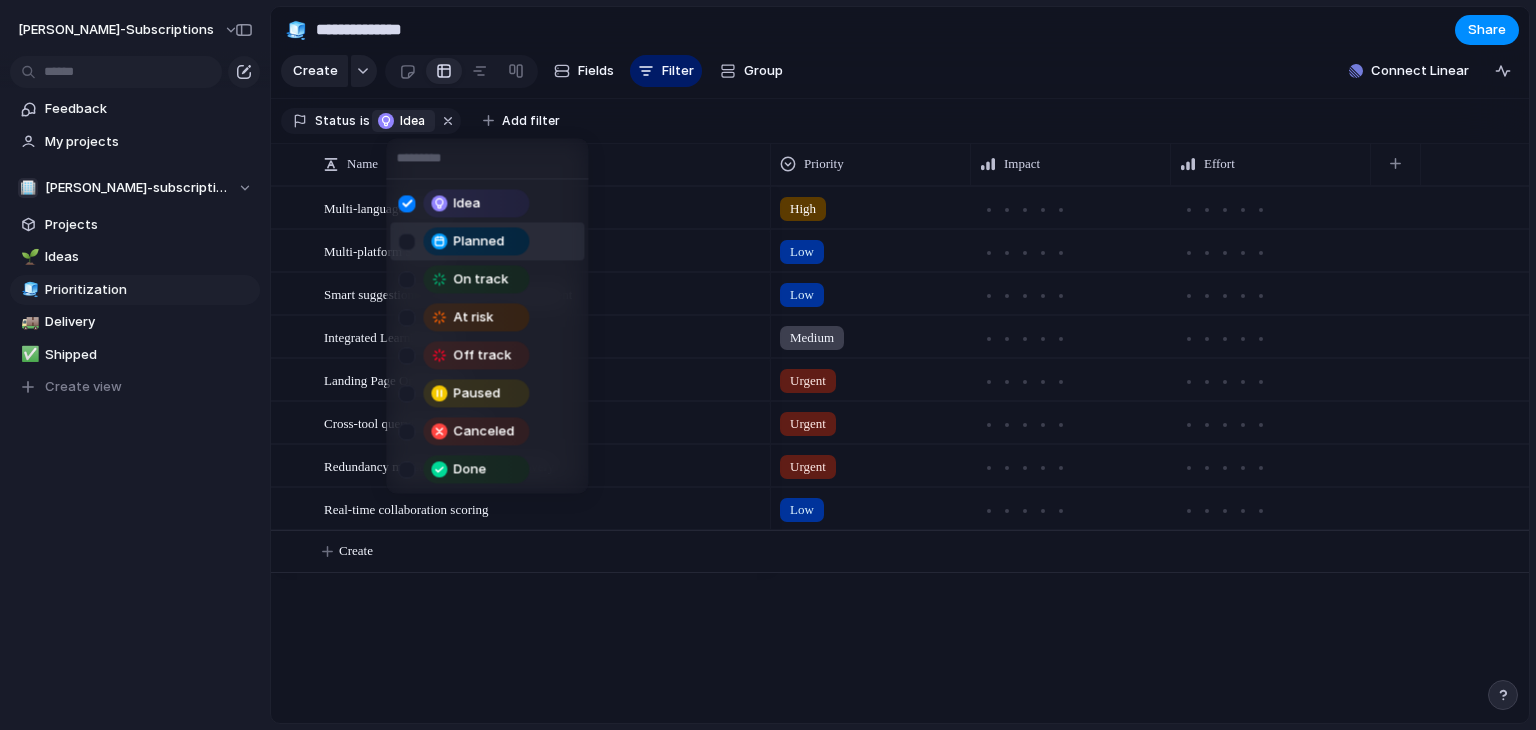 click on "Planned" at bounding box center (478, 242) 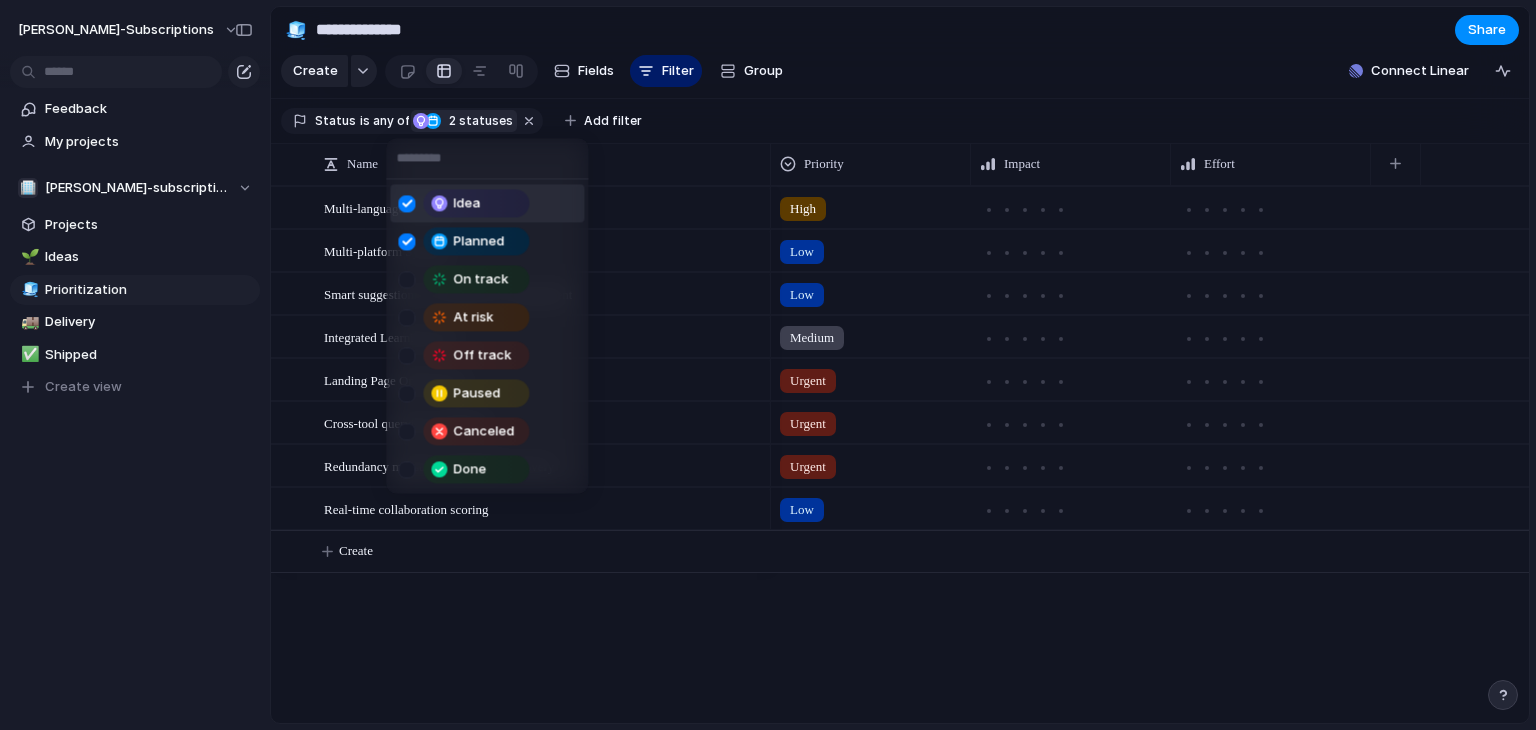 click at bounding box center [406, 203] 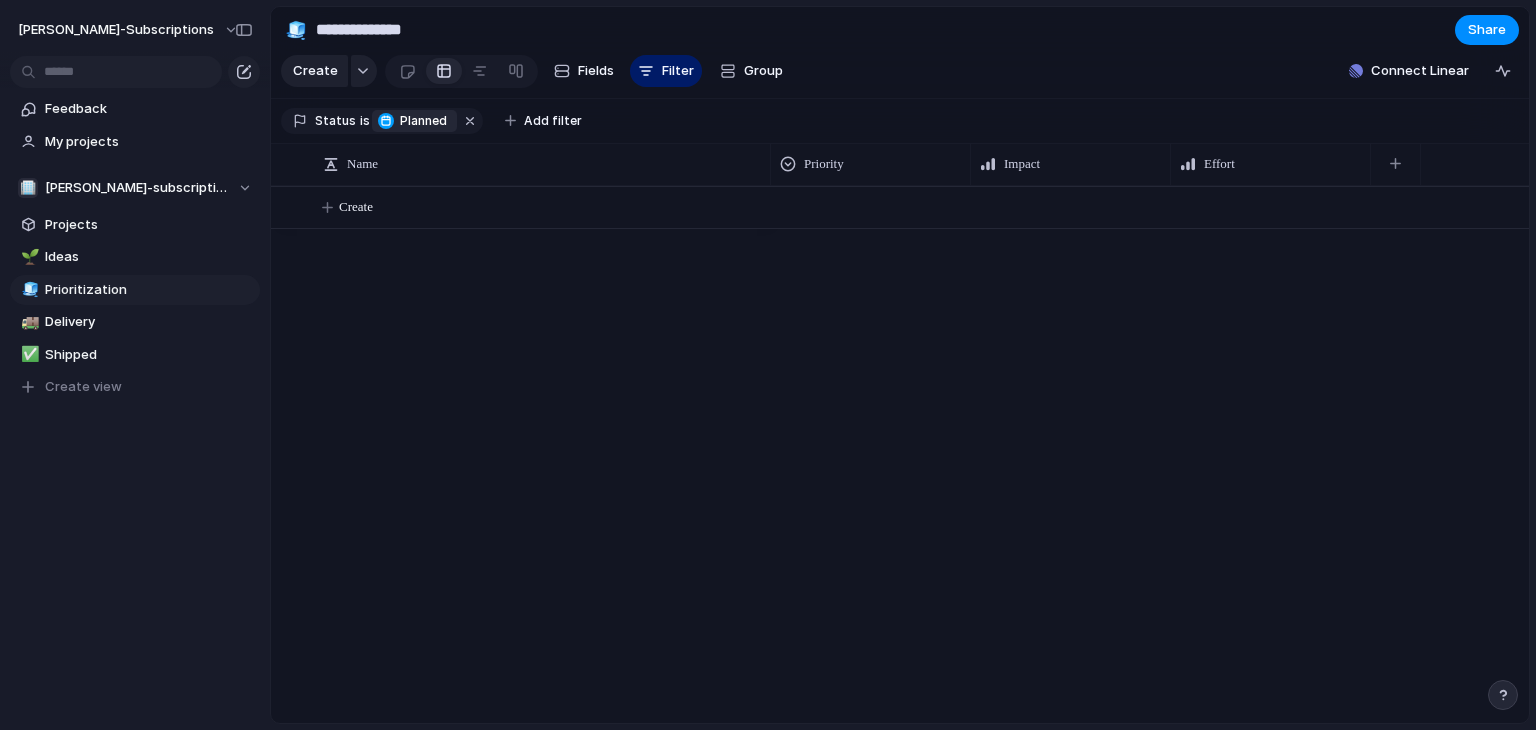 click on "Add filter" at bounding box center (553, 121) 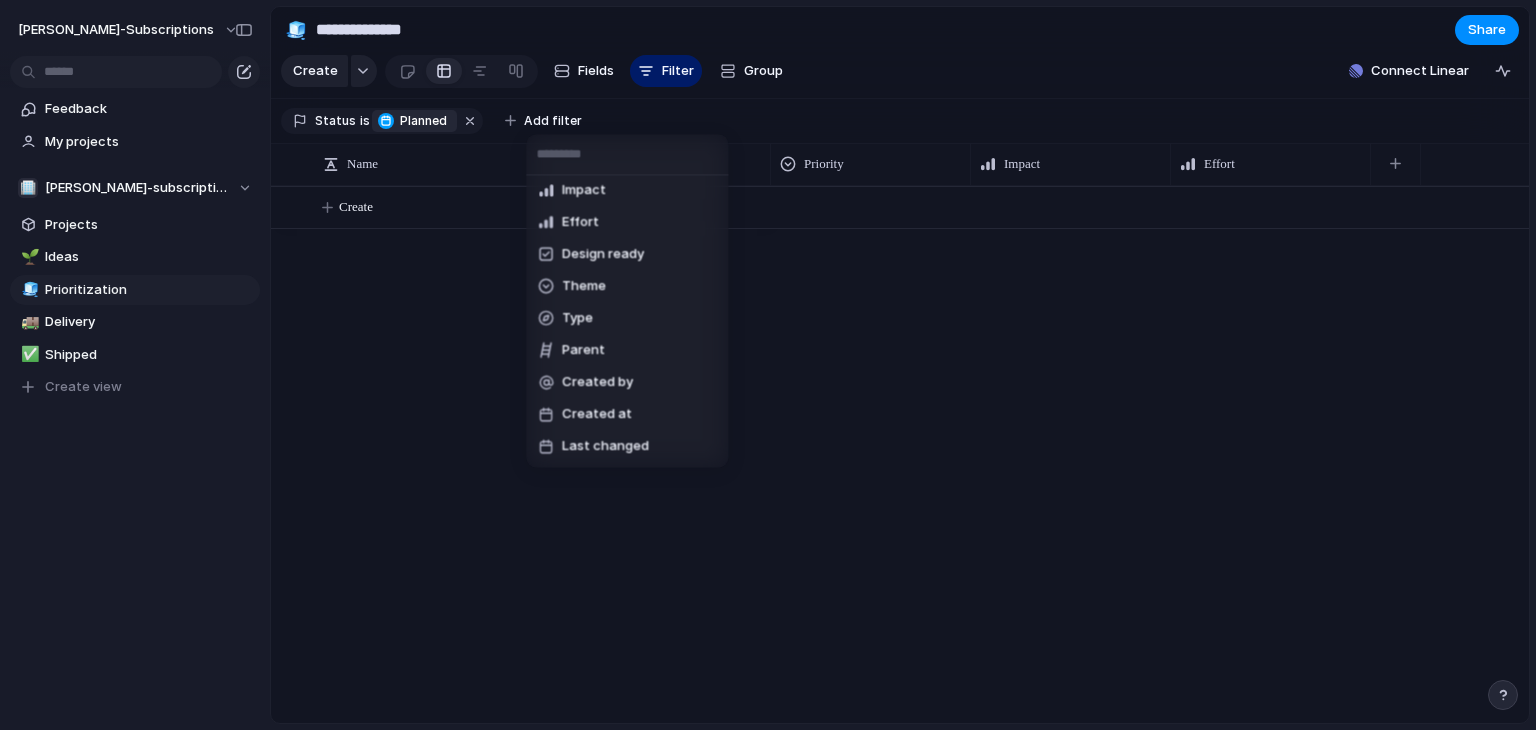 scroll, scrollTop: 0, scrollLeft: 0, axis: both 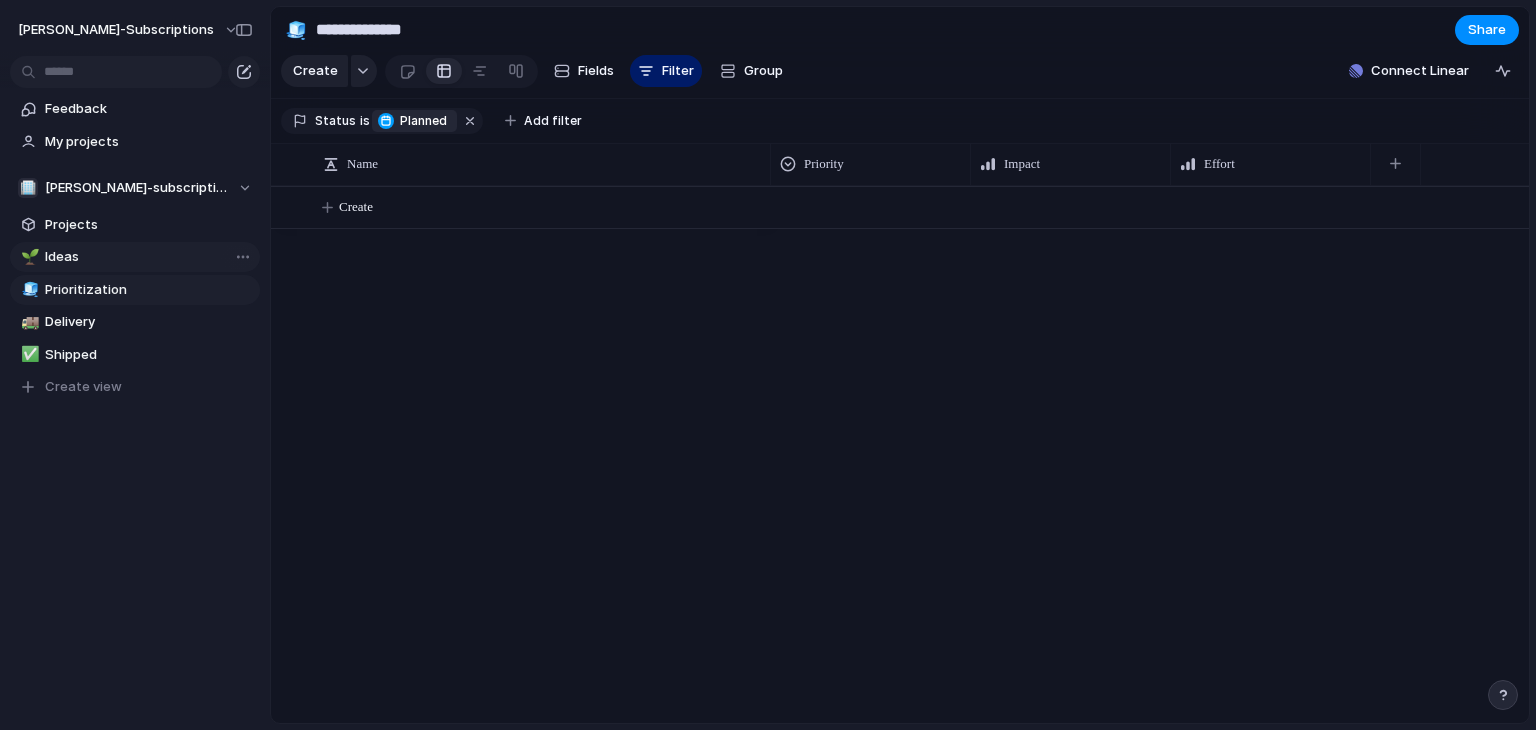 click on "Ideas" at bounding box center [149, 257] 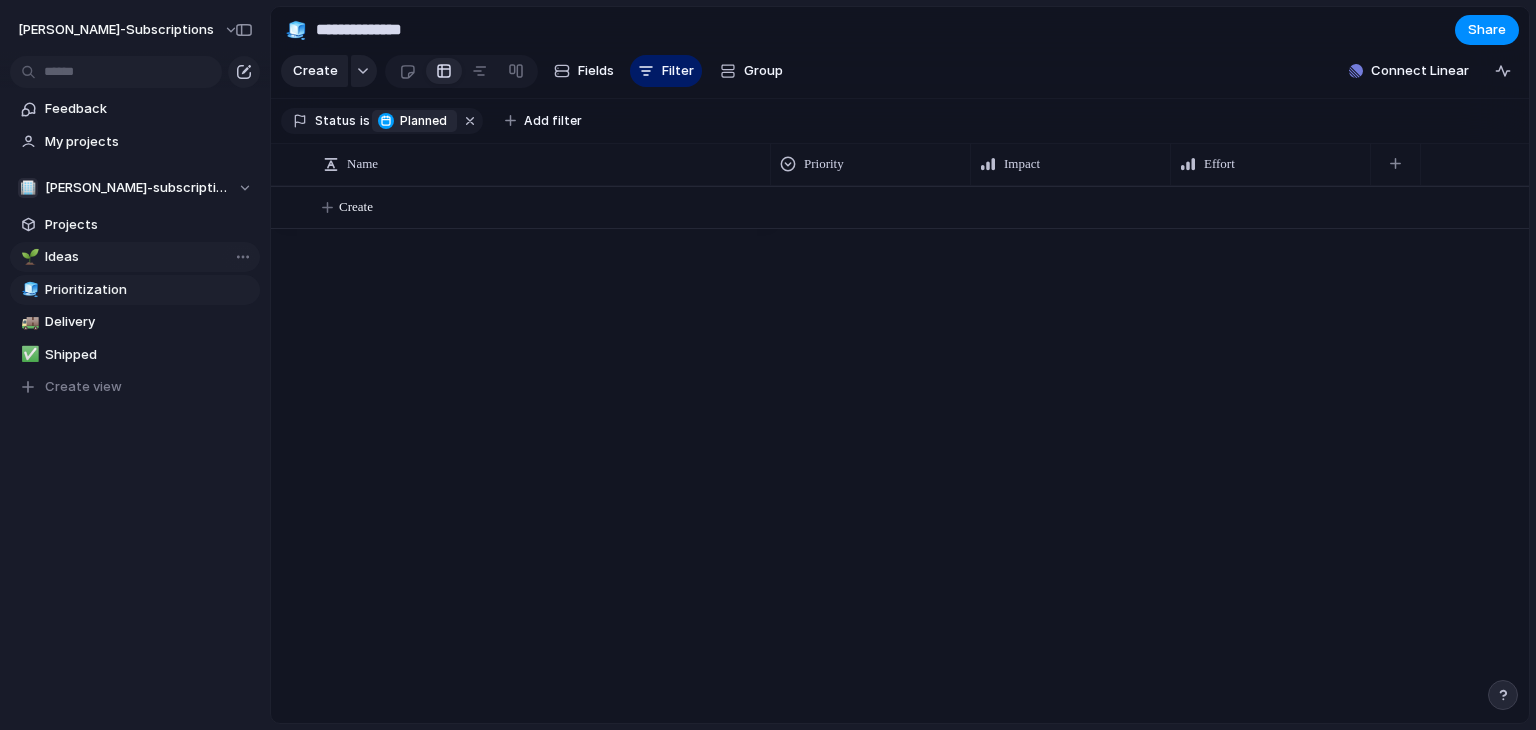 type on "*****" 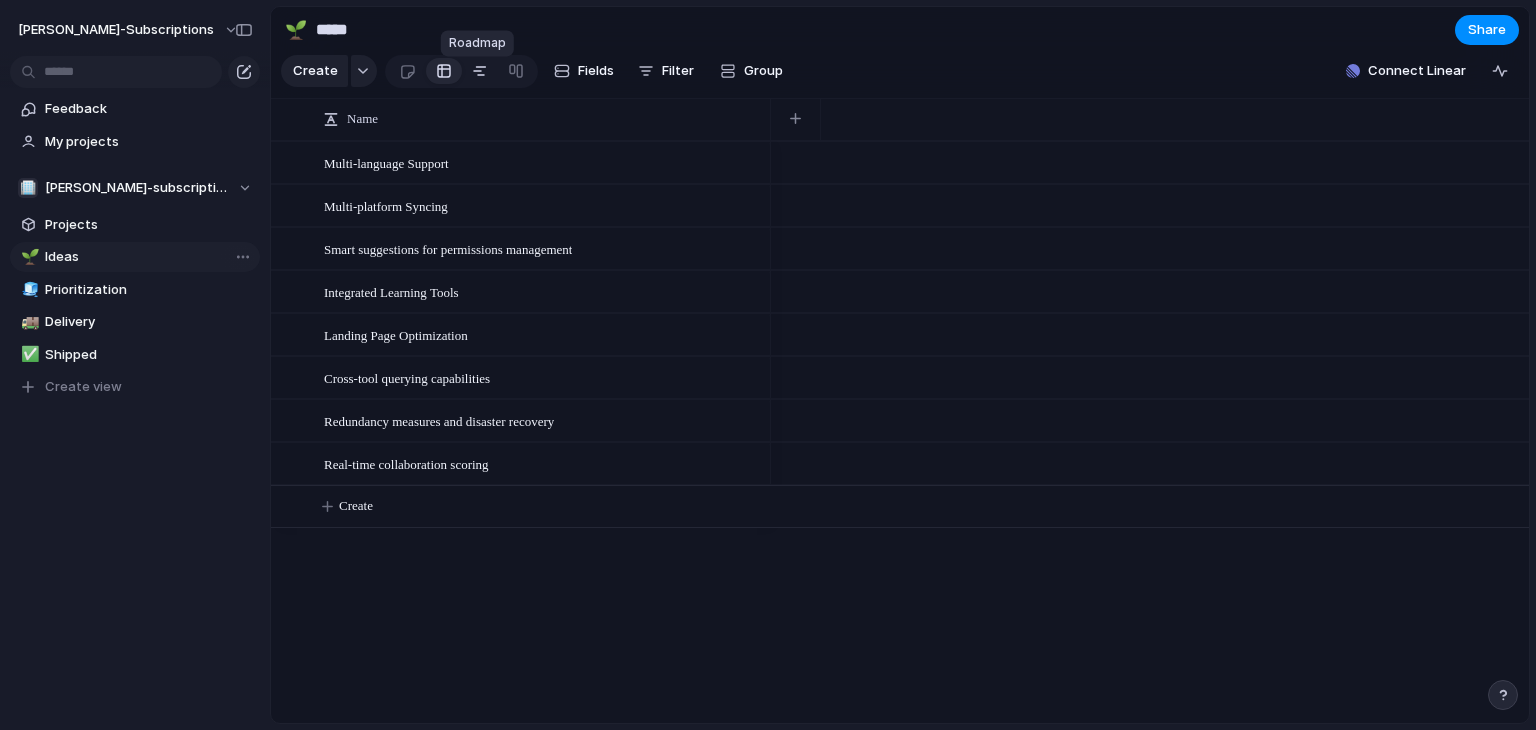 click at bounding box center [480, 71] 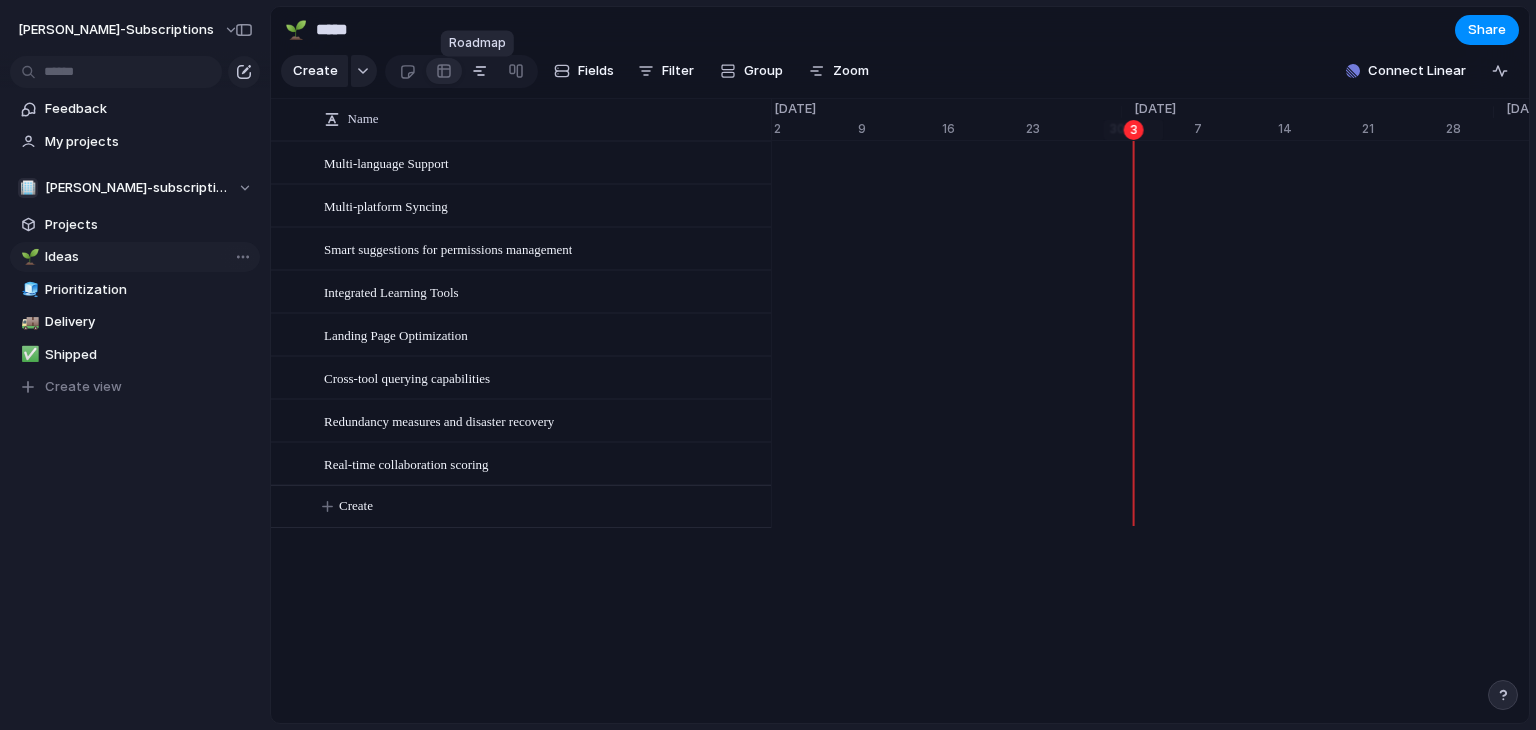 scroll, scrollTop: 0, scrollLeft: 12802, axis: horizontal 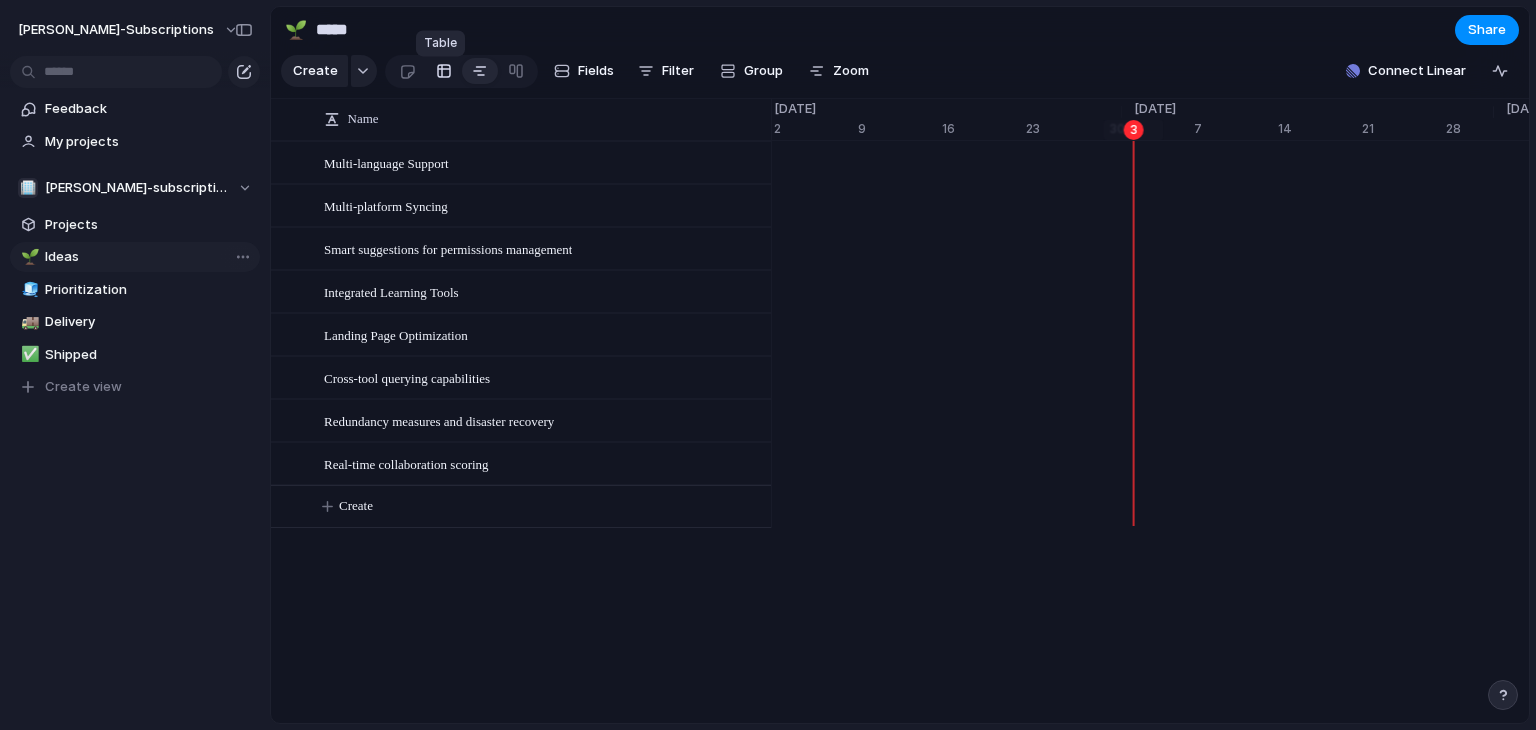 click at bounding box center (444, 71) 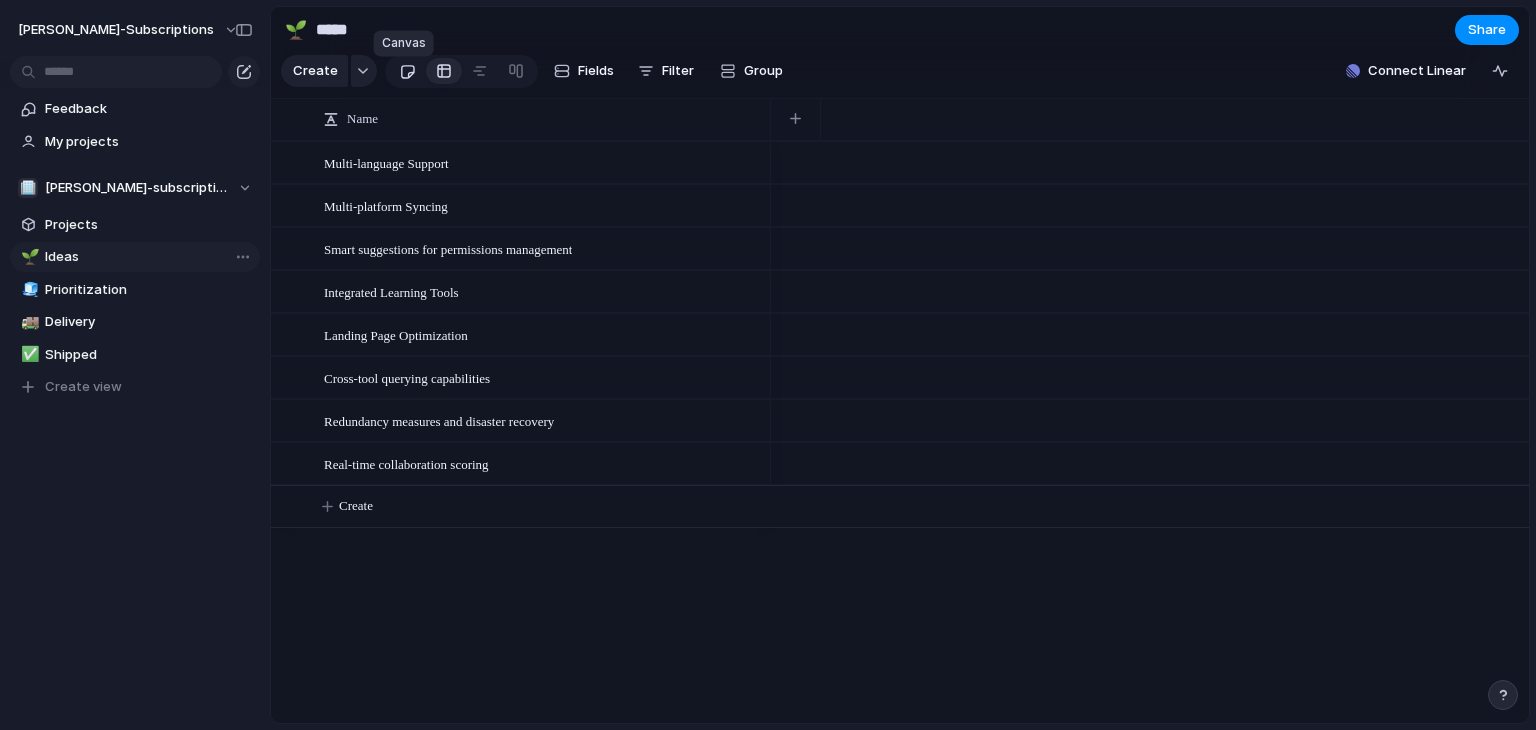 click at bounding box center [407, 71] 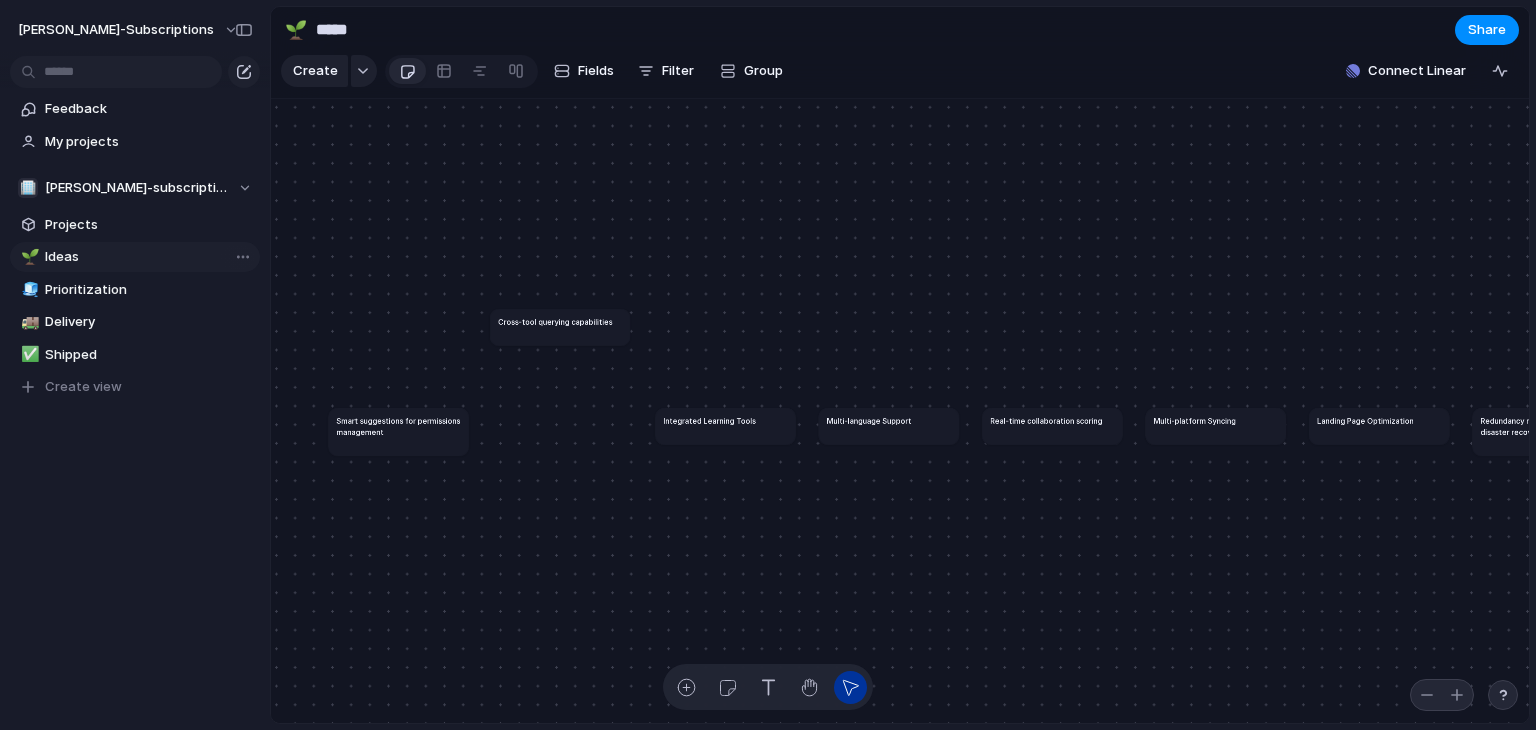 drag, startPoint x: 548, startPoint y: 429, endPoint x: 546, endPoint y: 329, distance: 100.02 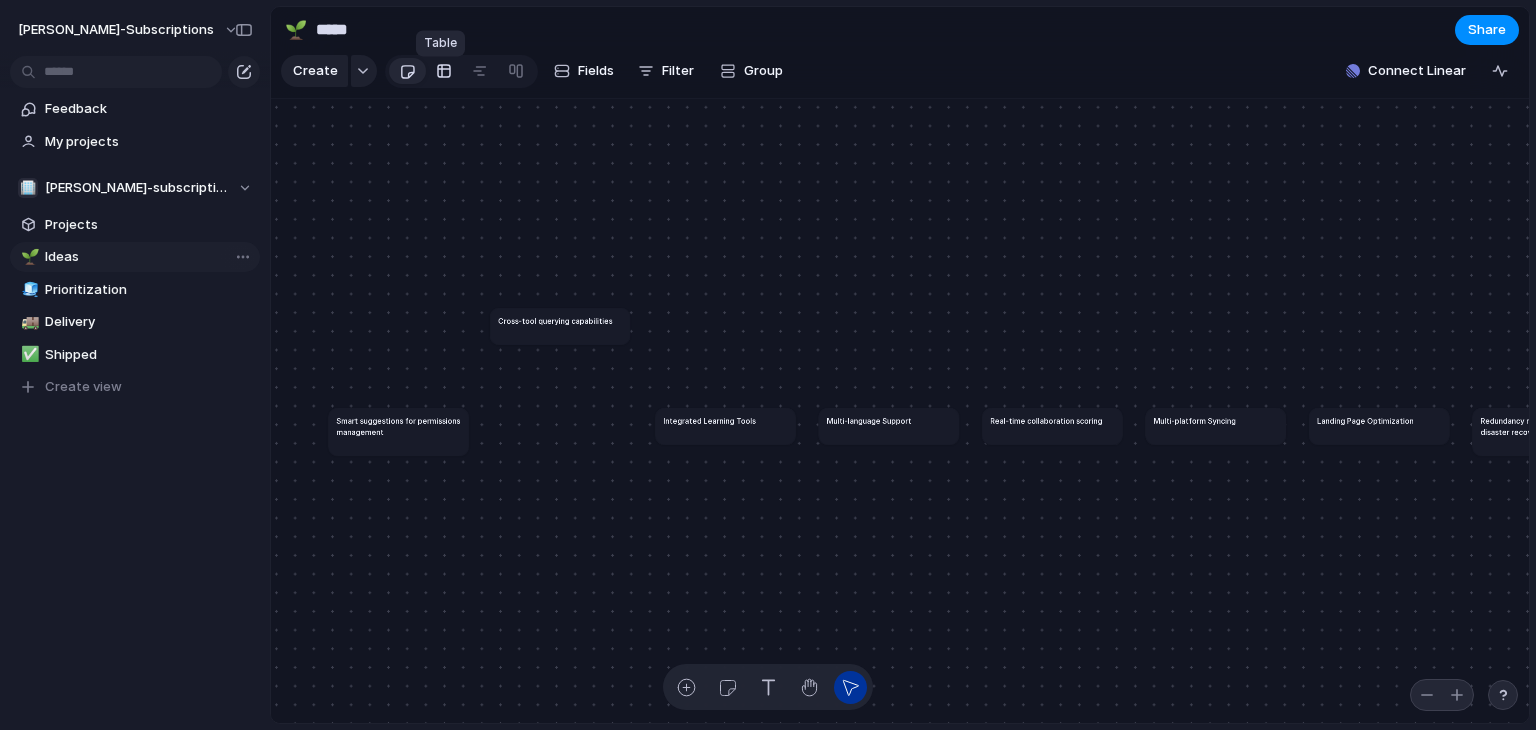 click at bounding box center [444, 71] 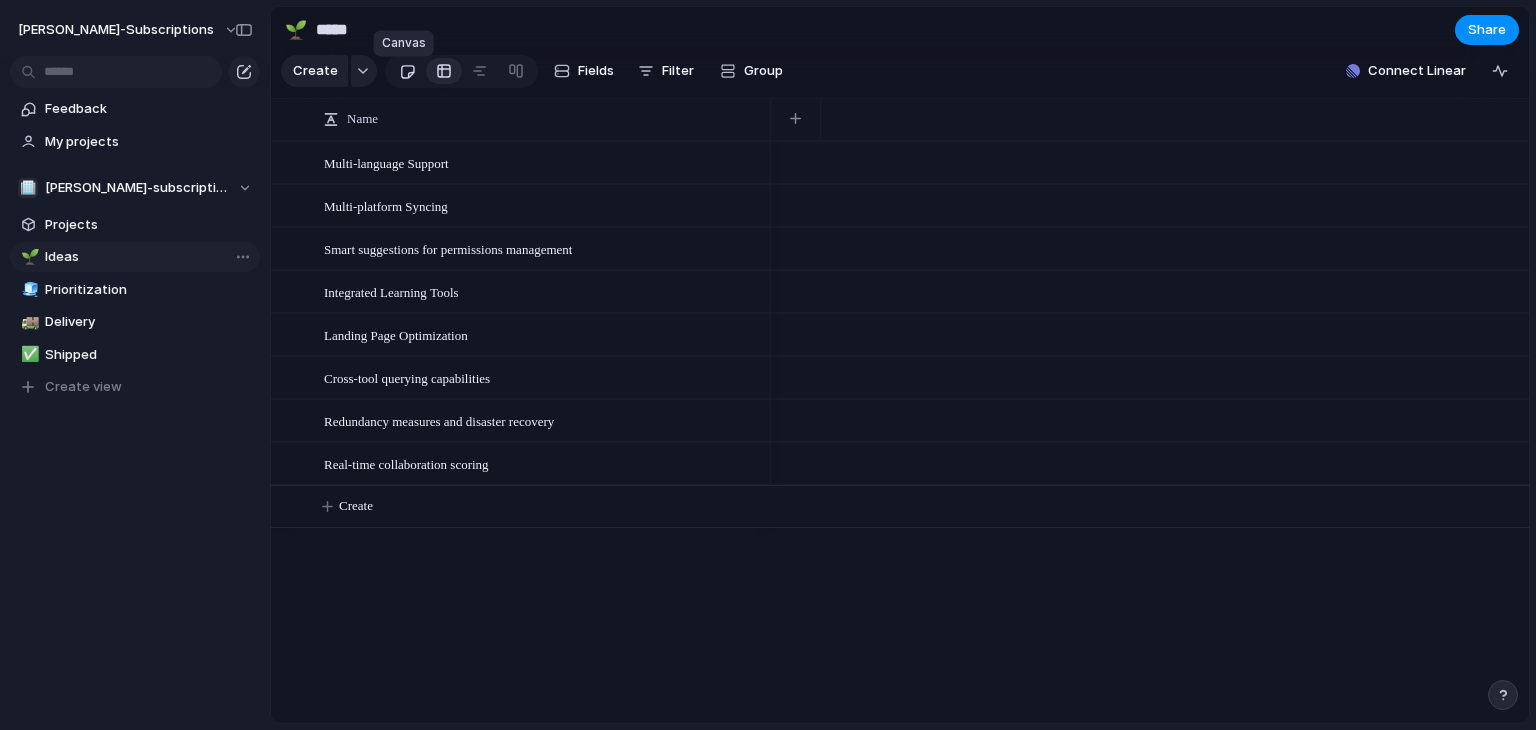 click at bounding box center [407, 71] 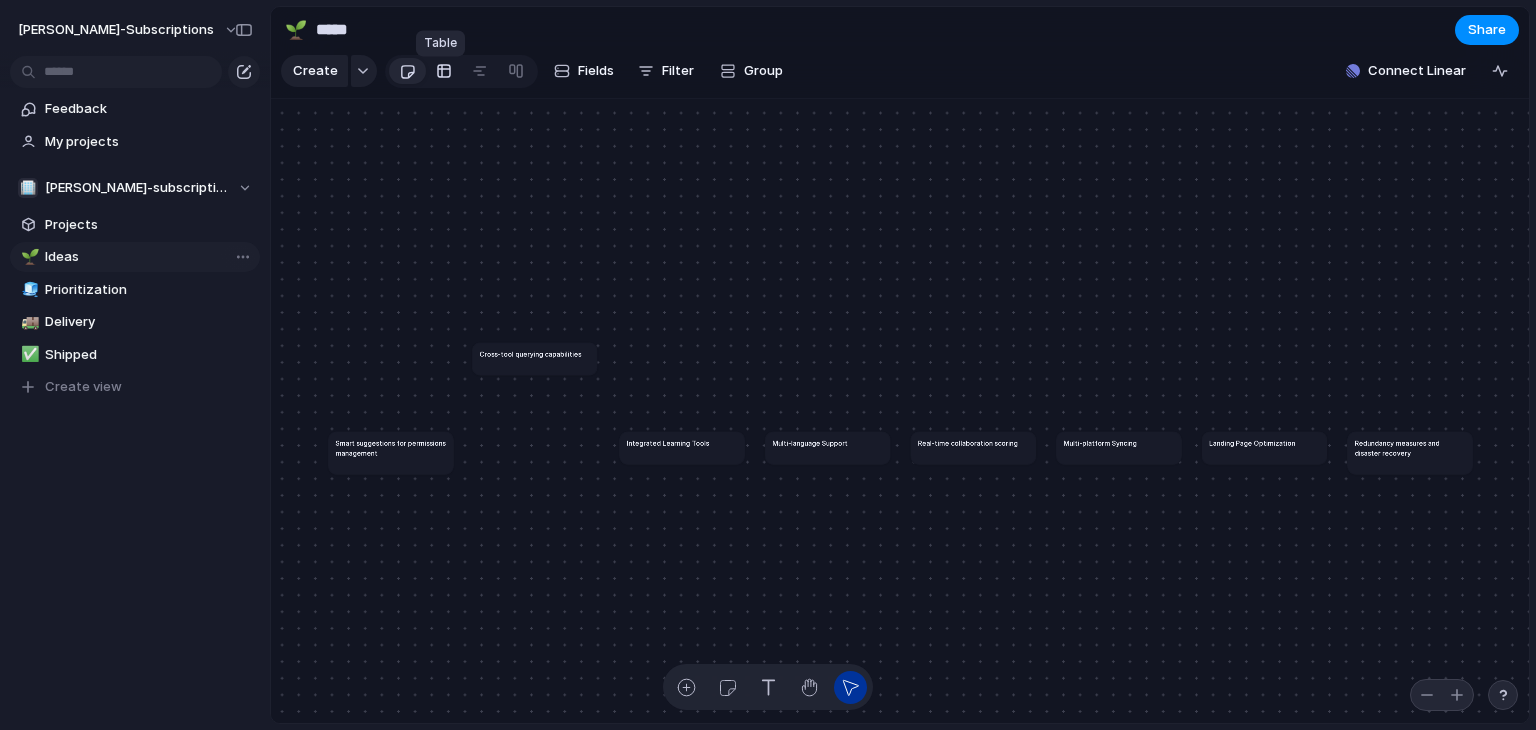 click at bounding box center [444, 71] 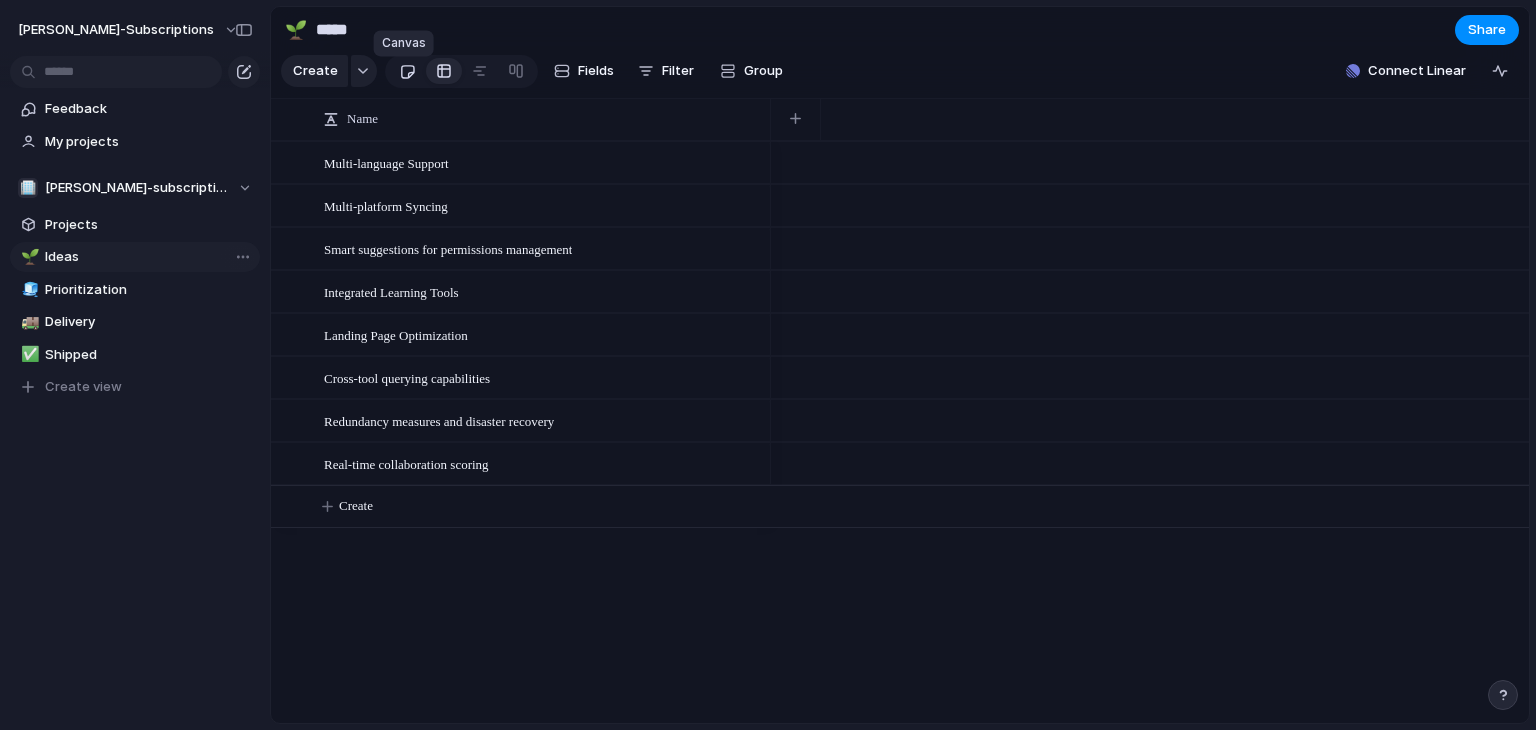 click at bounding box center [407, 71] 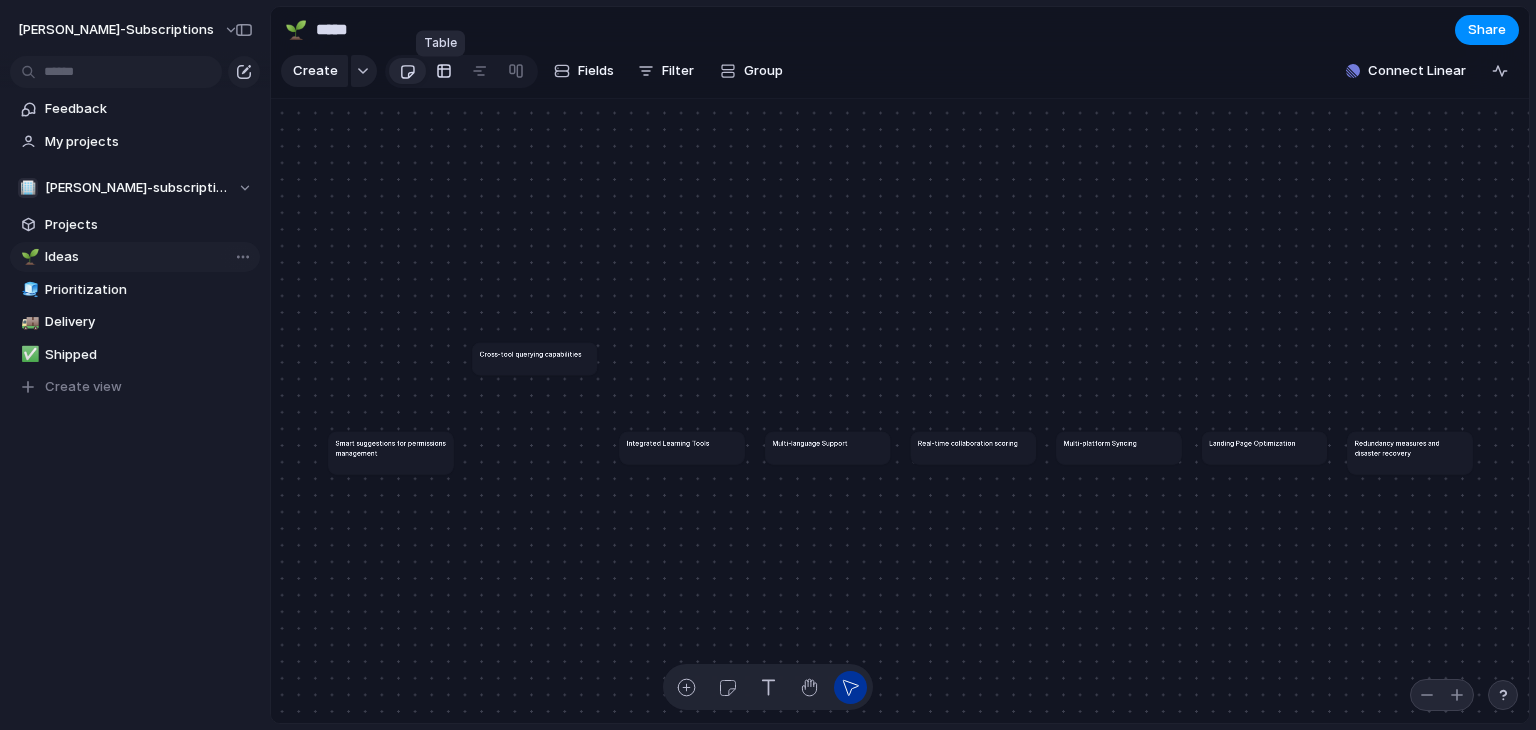 click at bounding box center (444, 71) 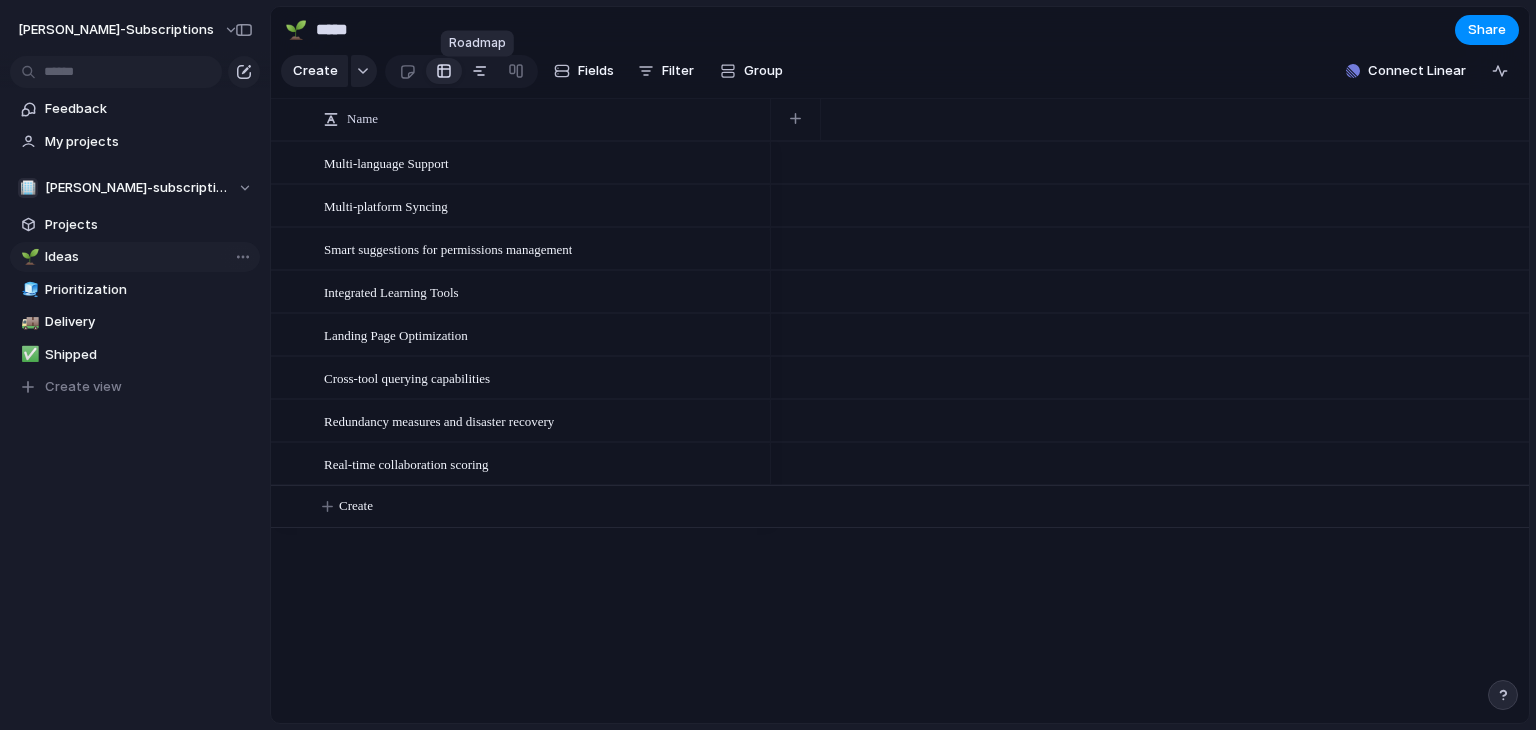 click at bounding box center [480, 71] 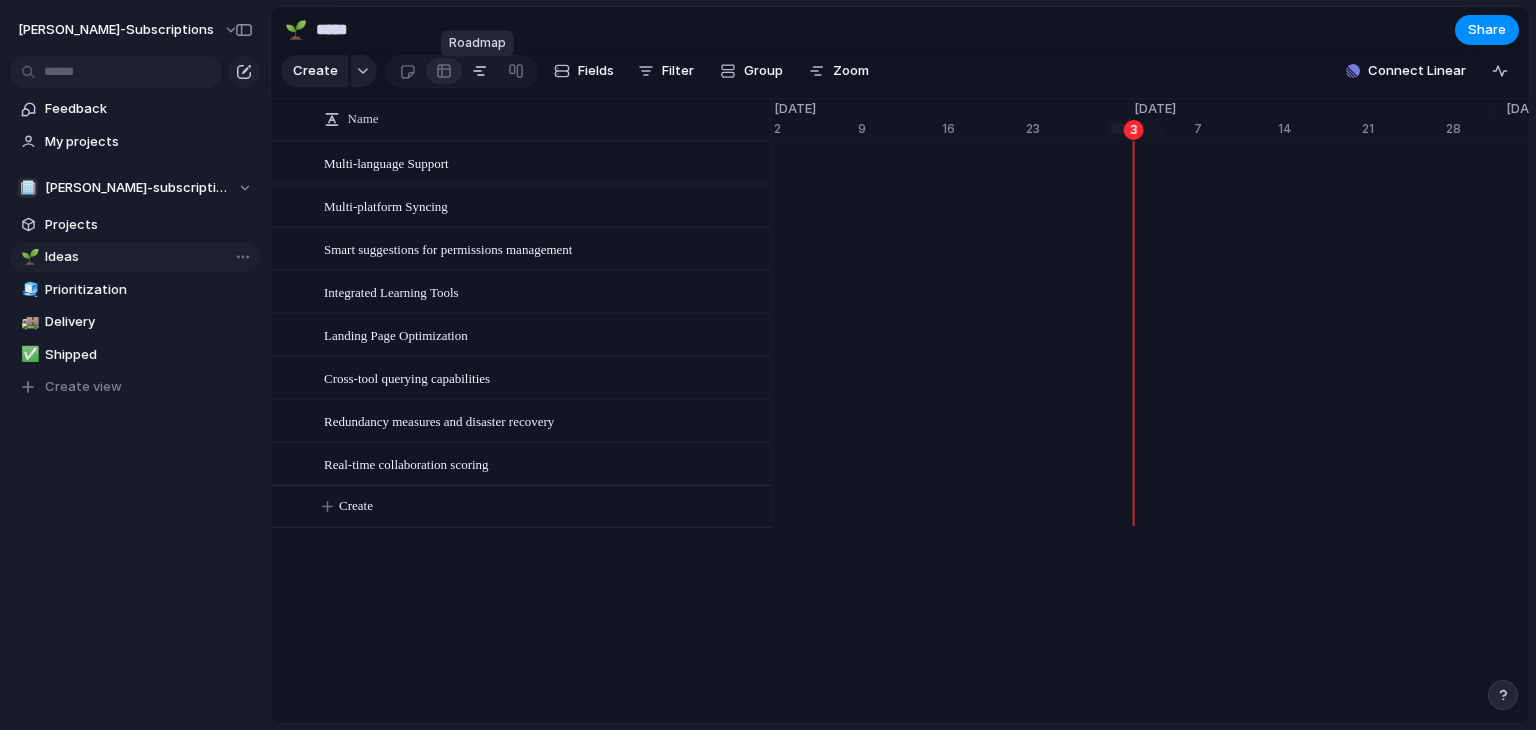 scroll, scrollTop: 0, scrollLeft: 12802, axis: horizontal 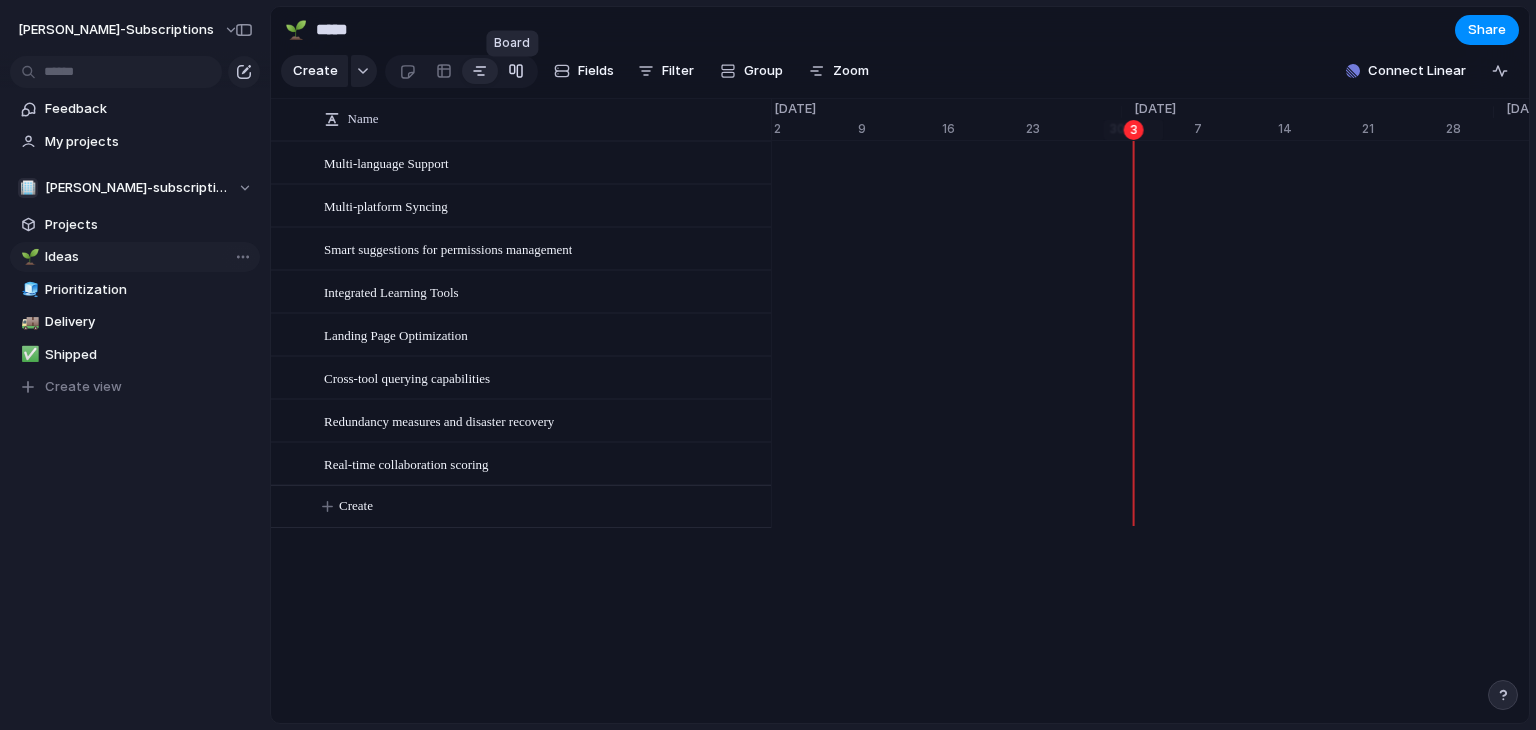 click at bounding box center [516, 71] 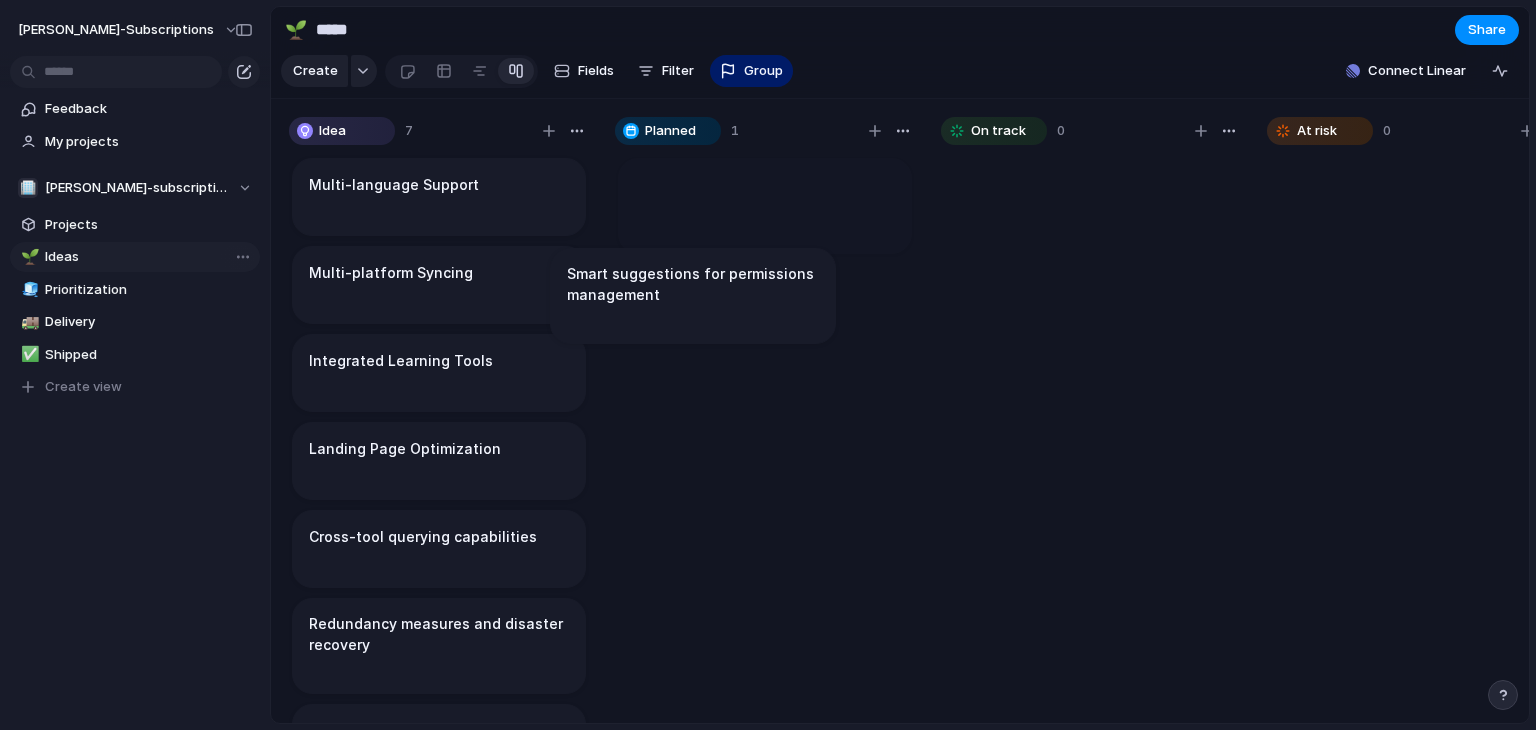scroll, scrollTop: 0, scrollLeft: 24, axis: horizontal 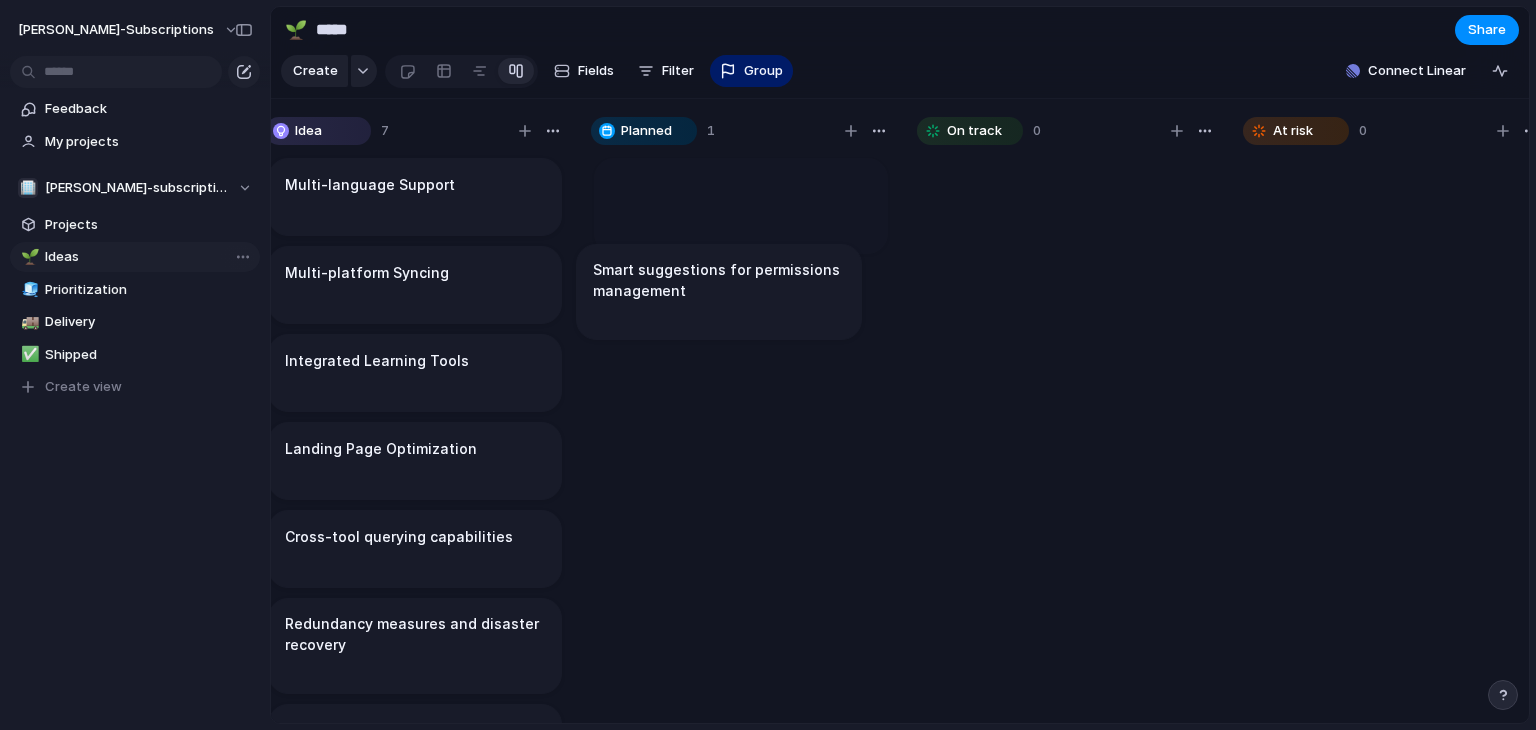 drag, startPoint x: 458, startPoint y: 410, endPoint x: 742, endPoint y: 312, distance: 300.433 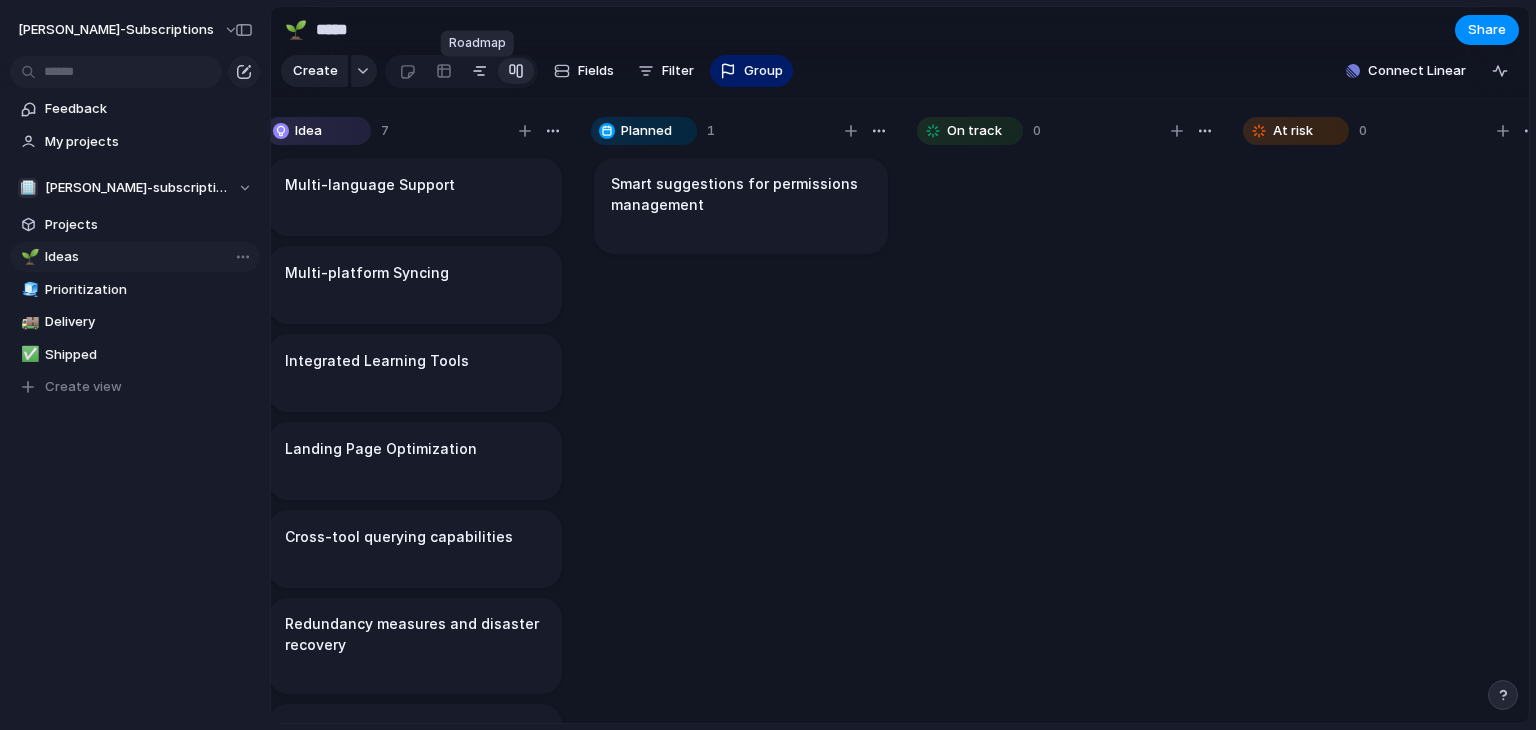 click at bounding box center (480, 71) 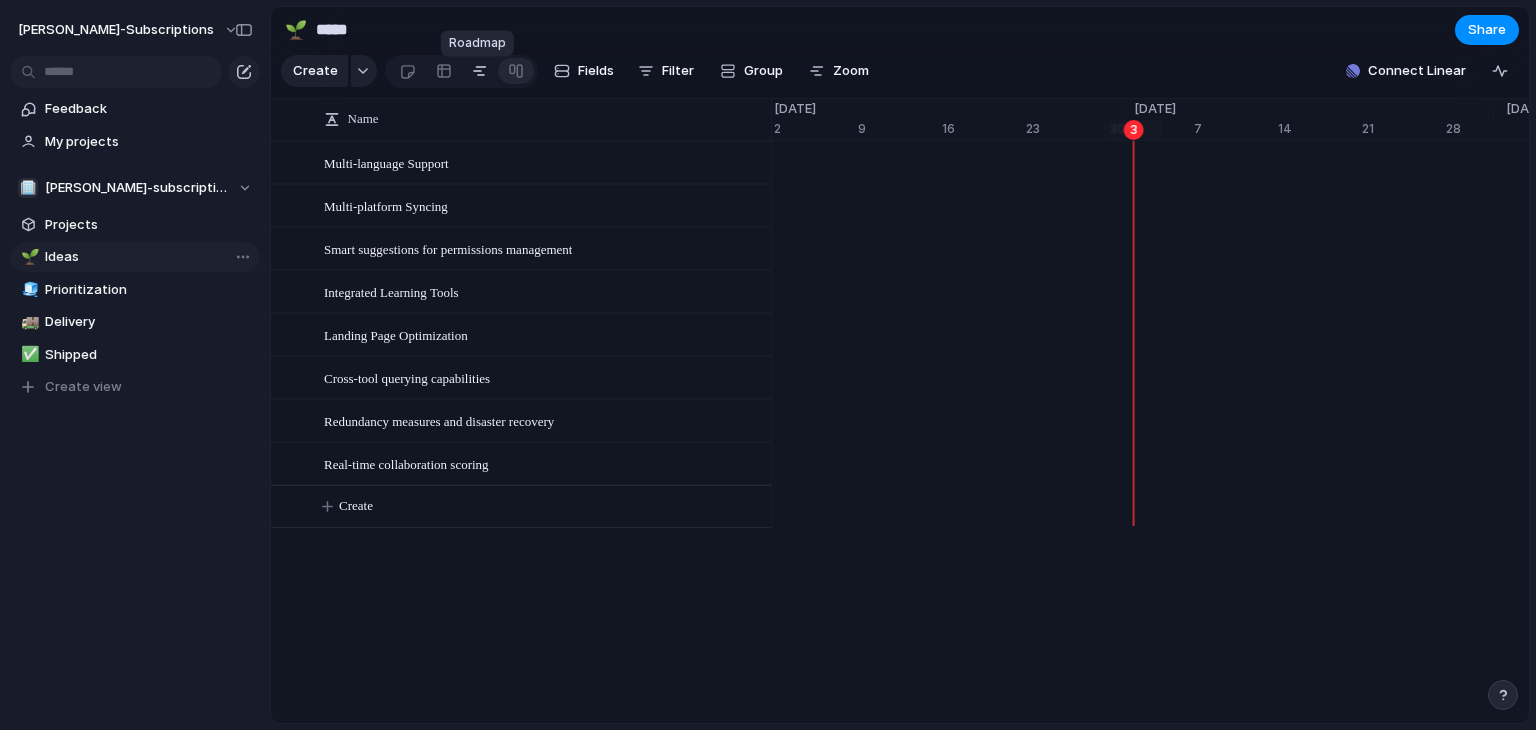 scroll, scrollTop: 0, scrollLeft: 12802, axis: horizontal 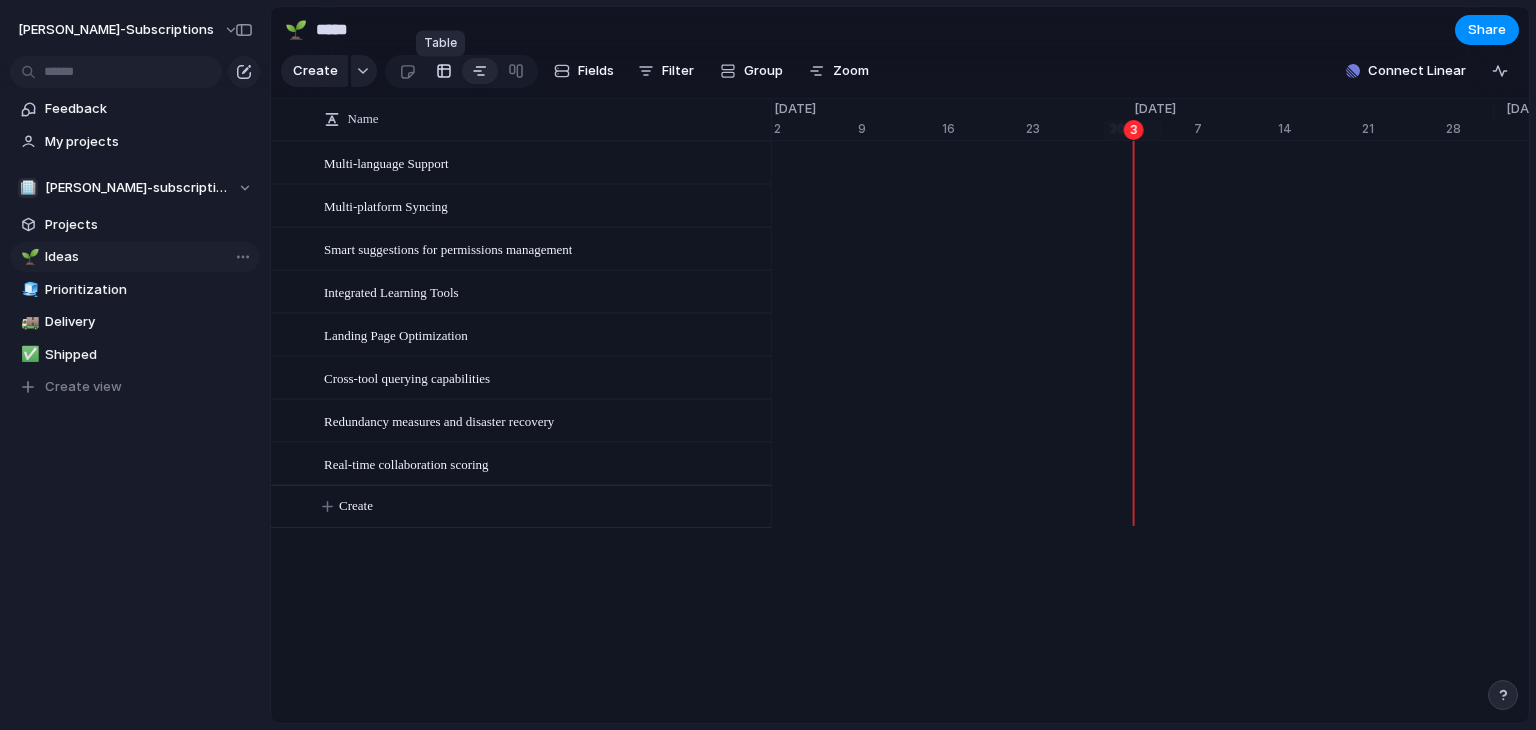 click at bounding box center (444, 71) 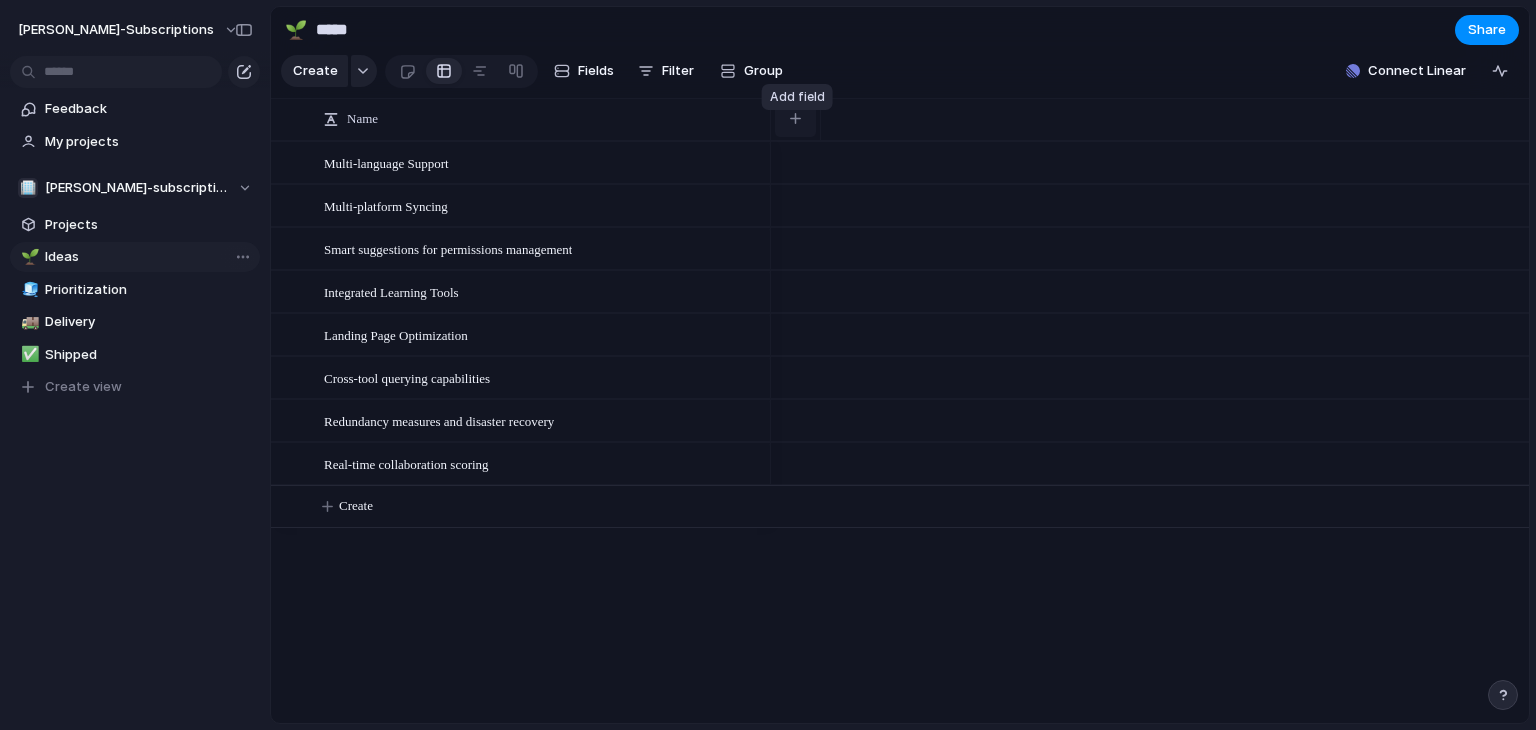click at bounding box center (795, 119) 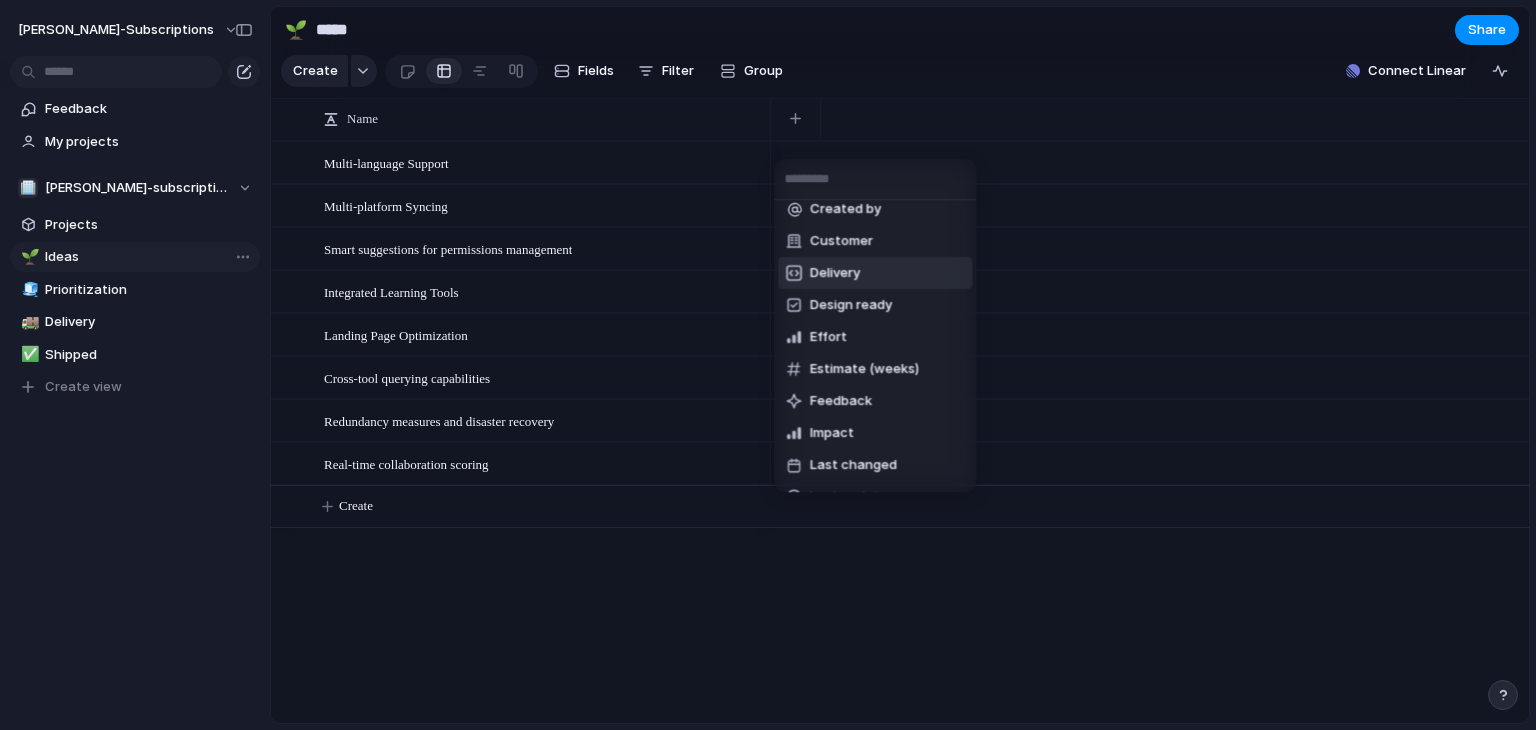 scroll, scrollTop: 46, scrollLeft: 0, axis: vertical 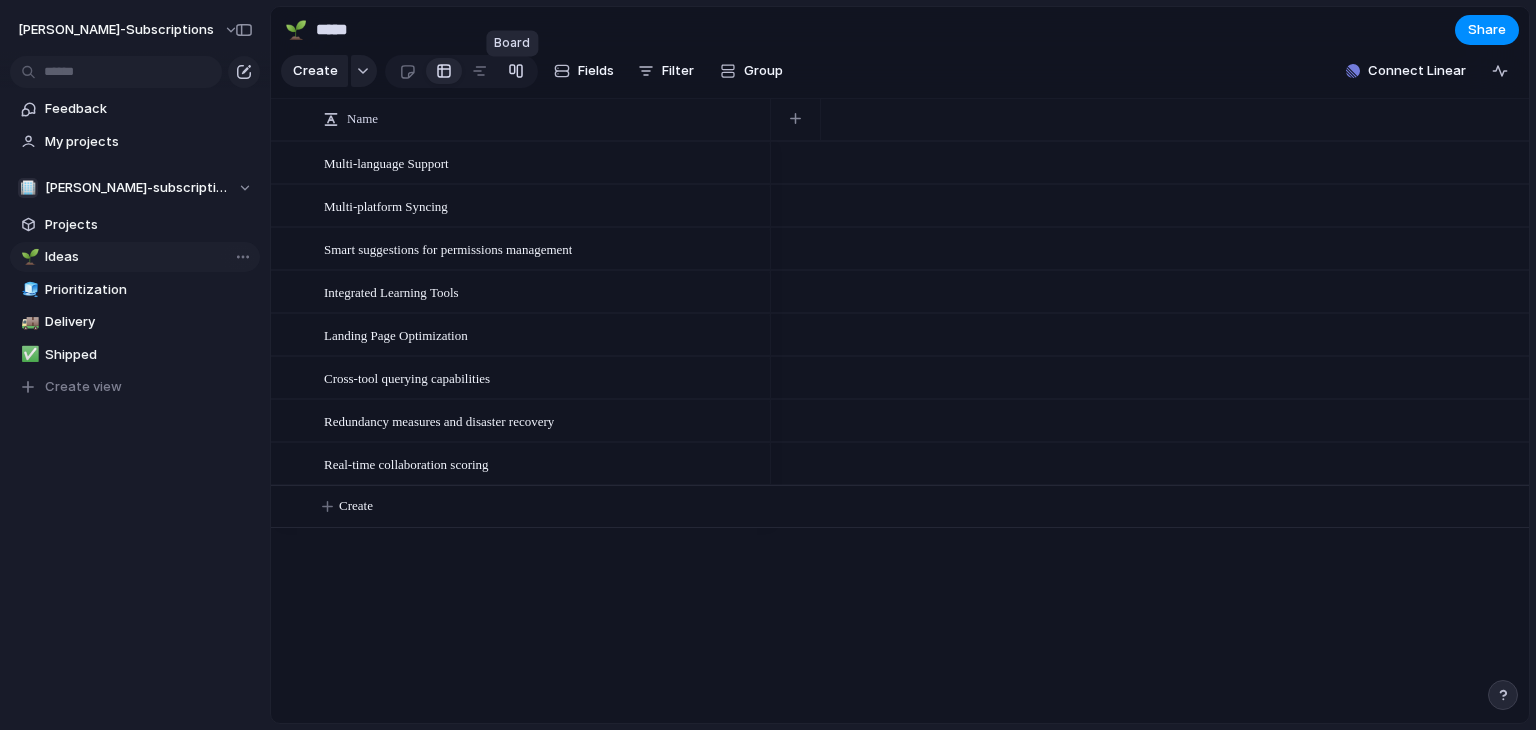 click at bounding box center (516, 71) 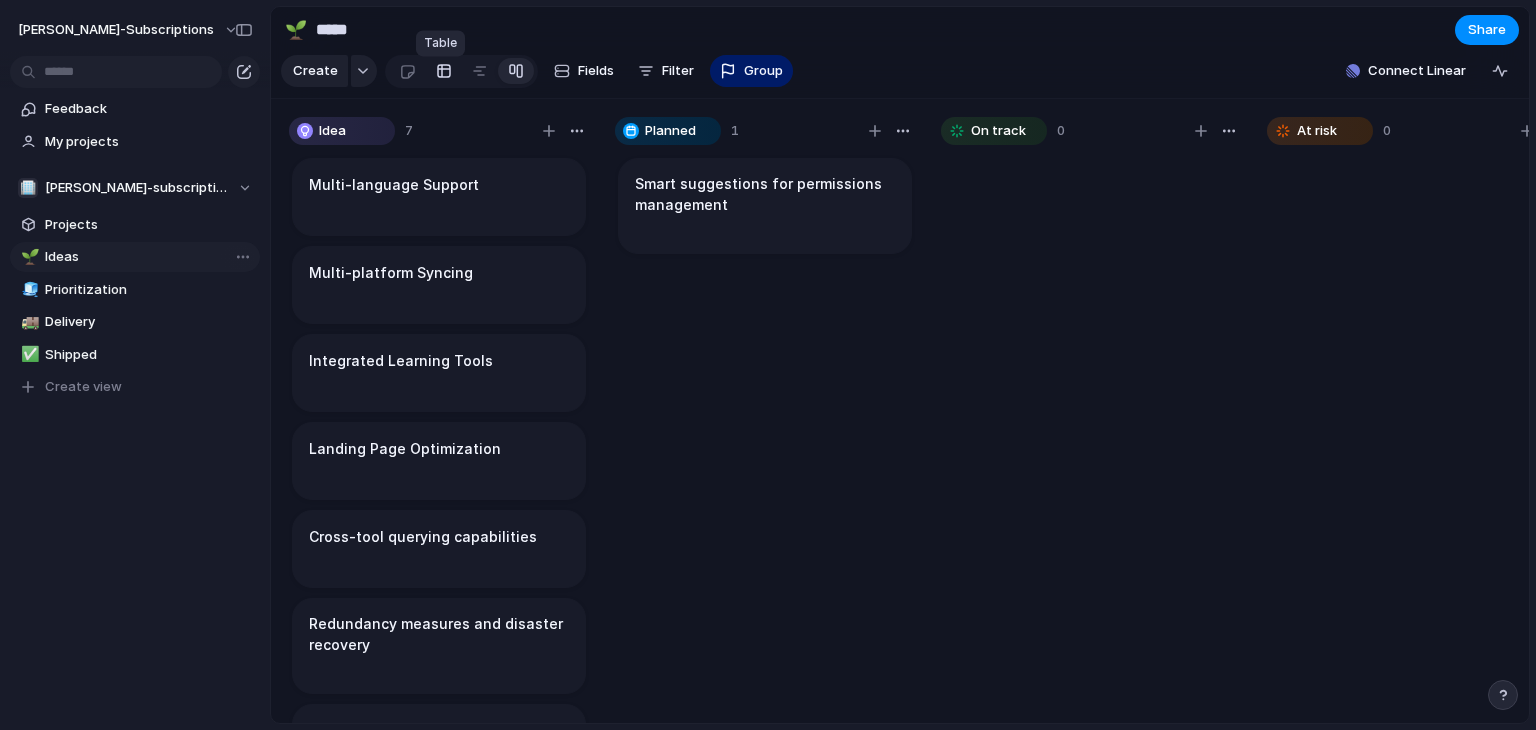 click at bounding box center [444, 71] 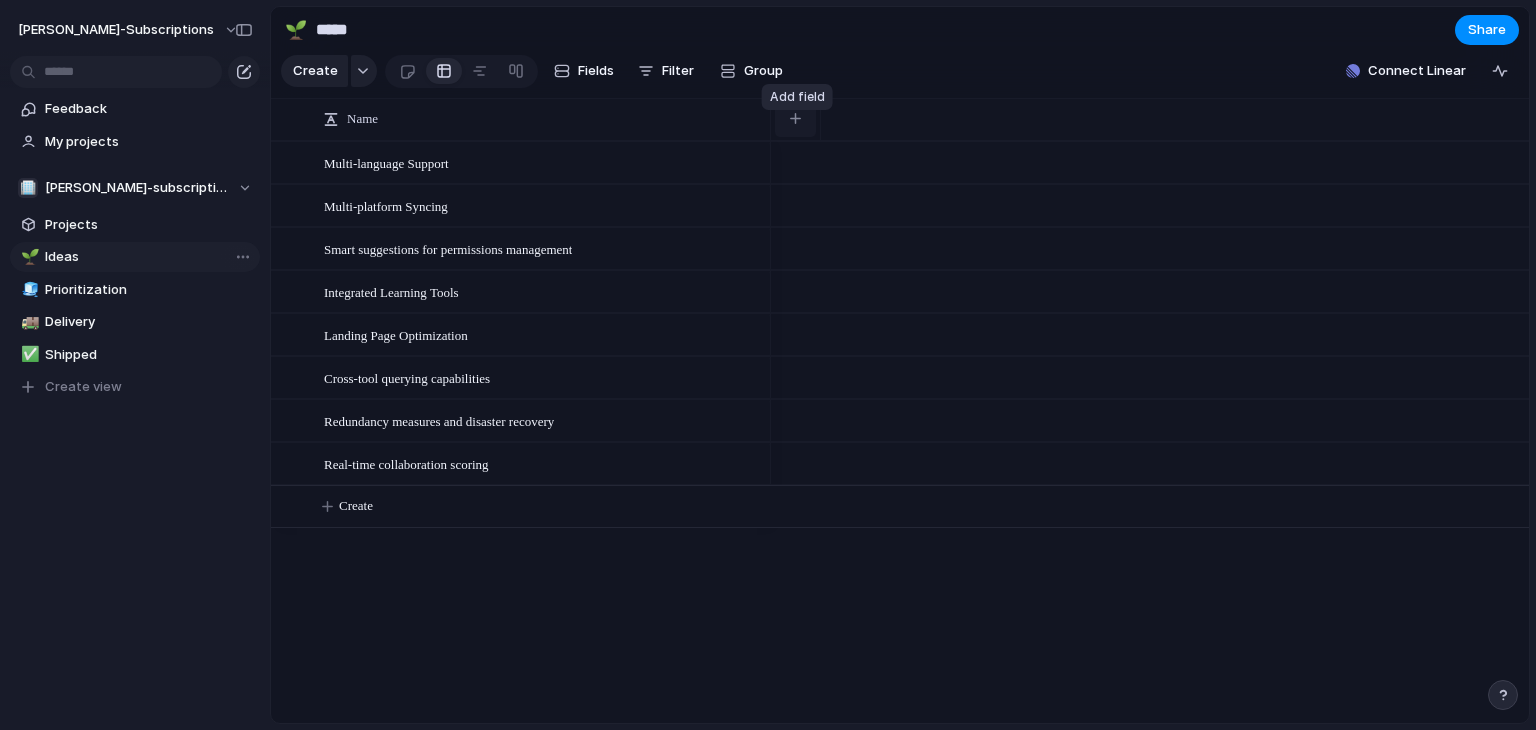 click at bounding box center (795, 118) 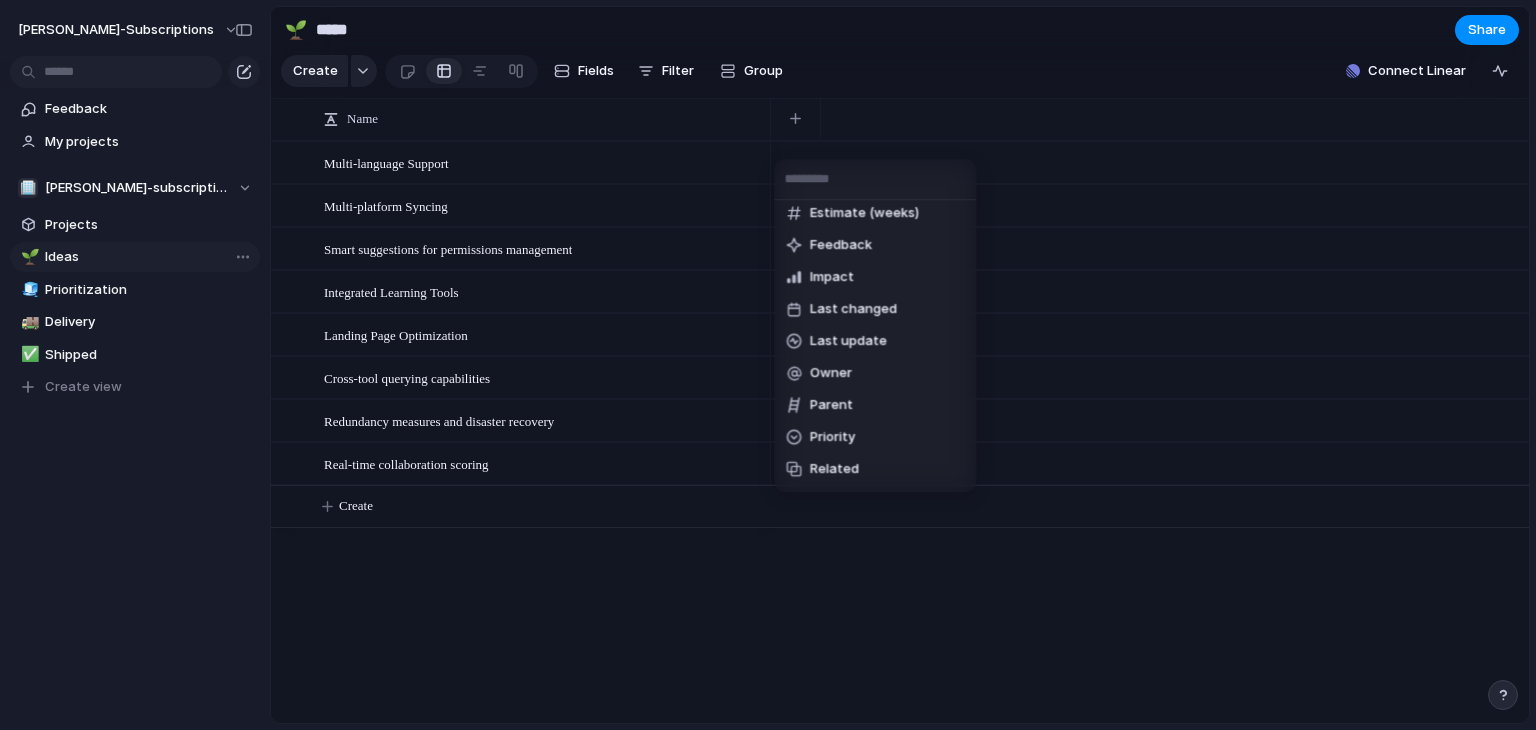 scroll, scrollTop: 390, scrollLeft: 0, axis: vertical 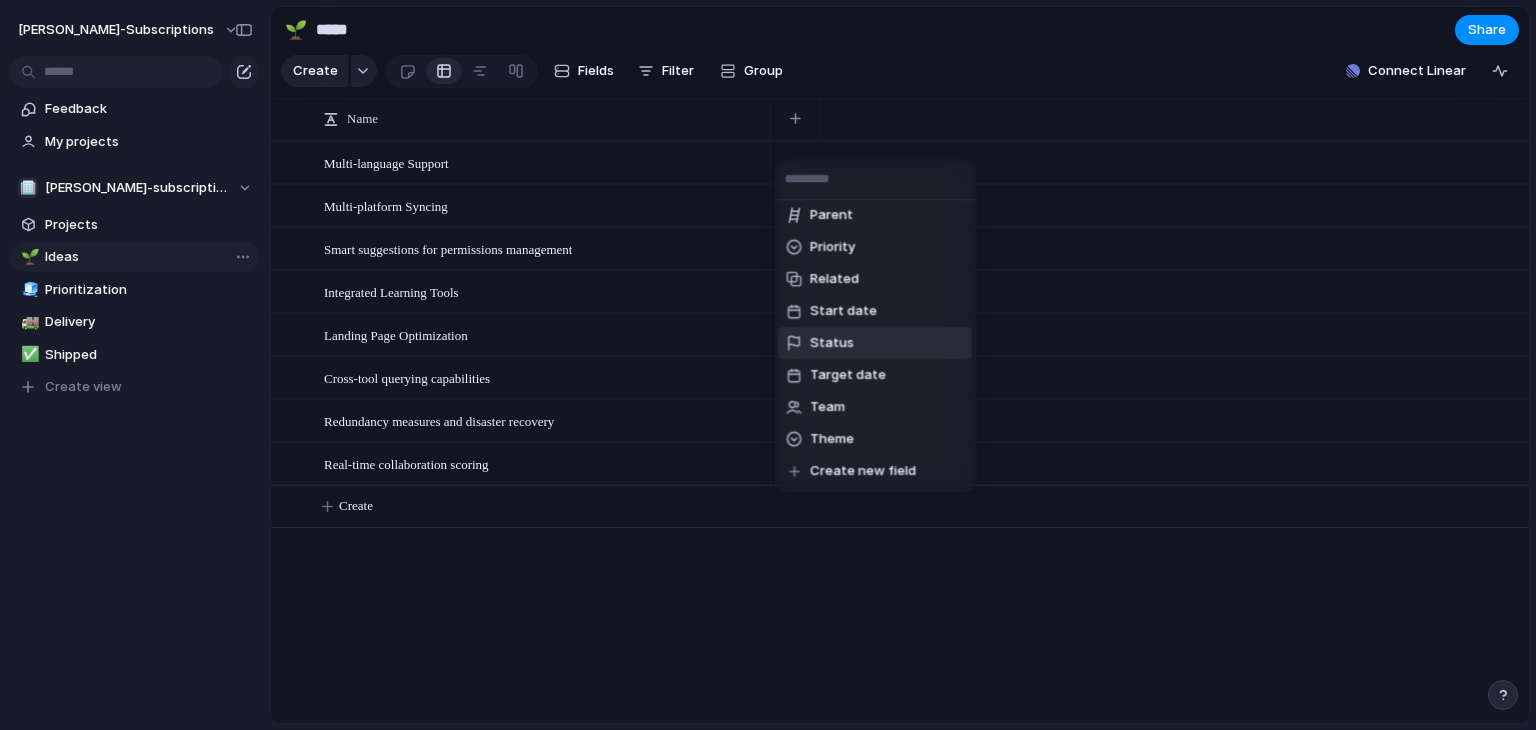 click on "Status" at bounding box center (875, 343) 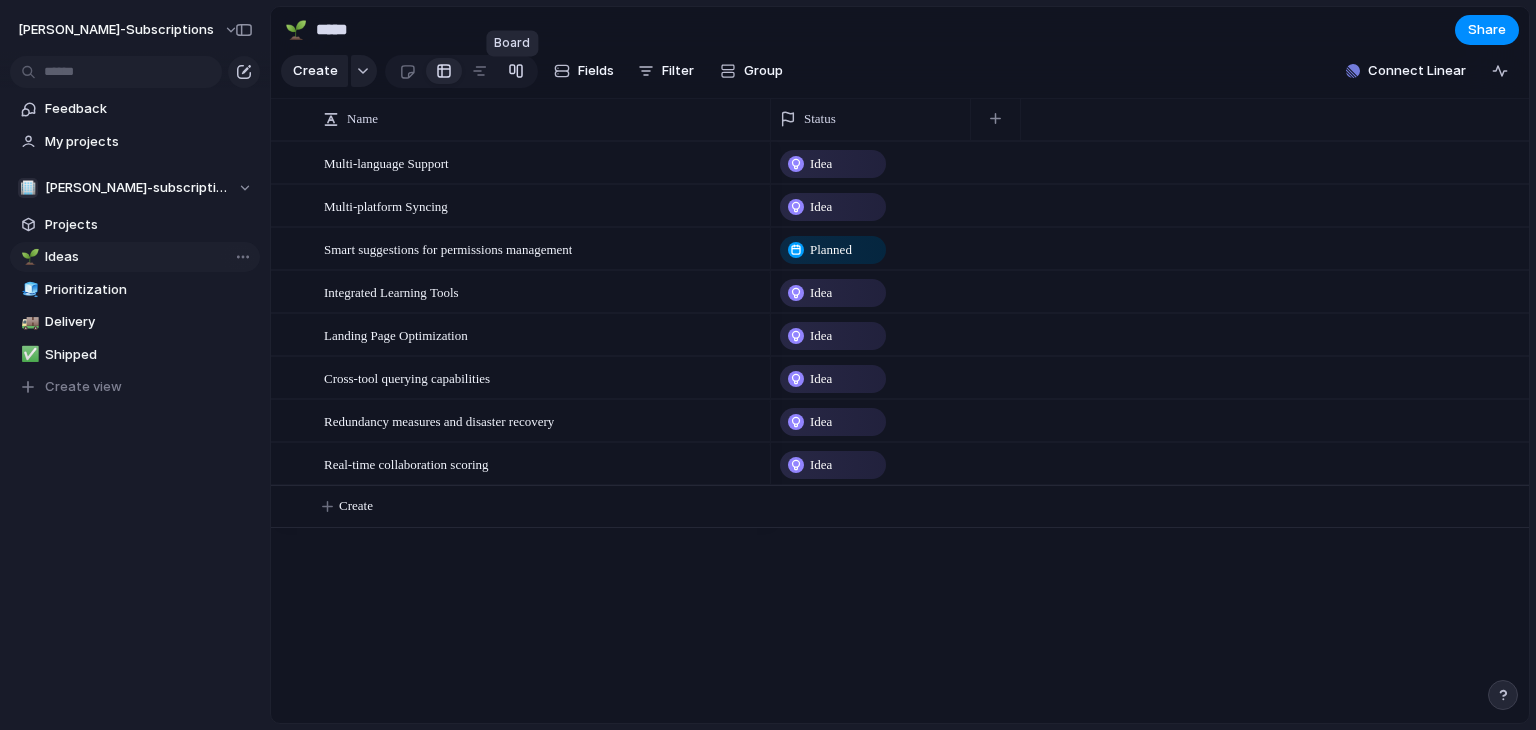 click at bounding box center [516, 71] 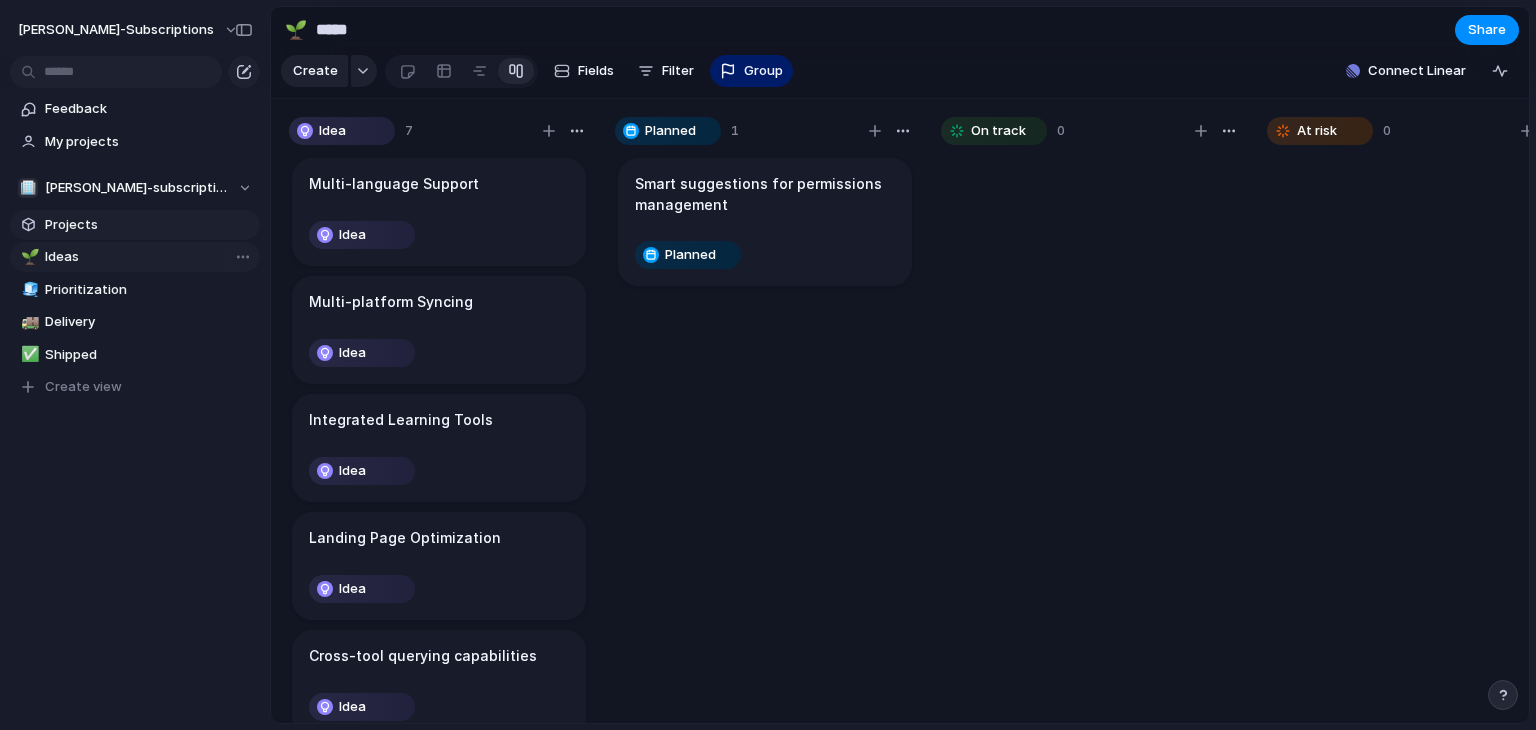 click on "Projects" at bounding box center (149, 225) 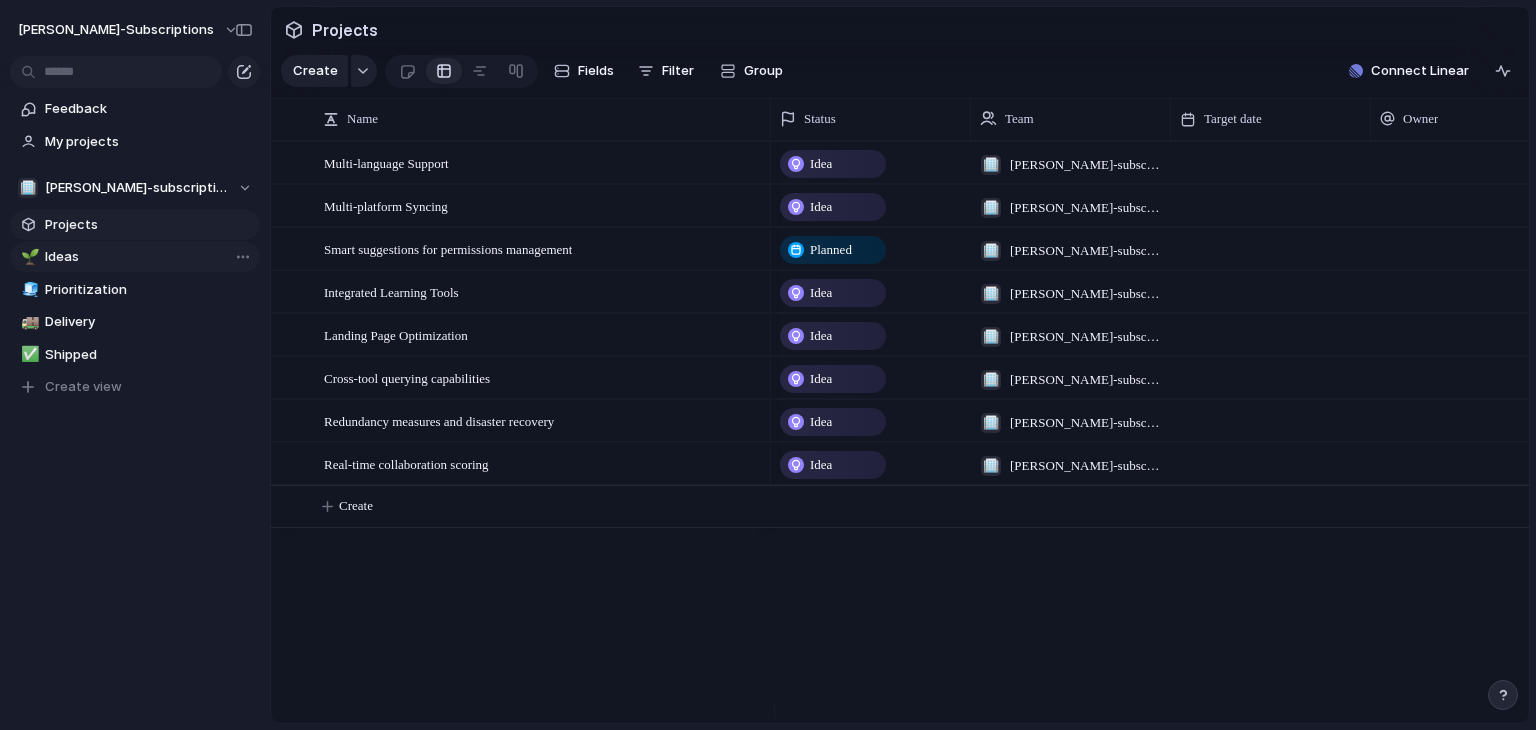 click on "Ideas" at bounding box center (149, 257) 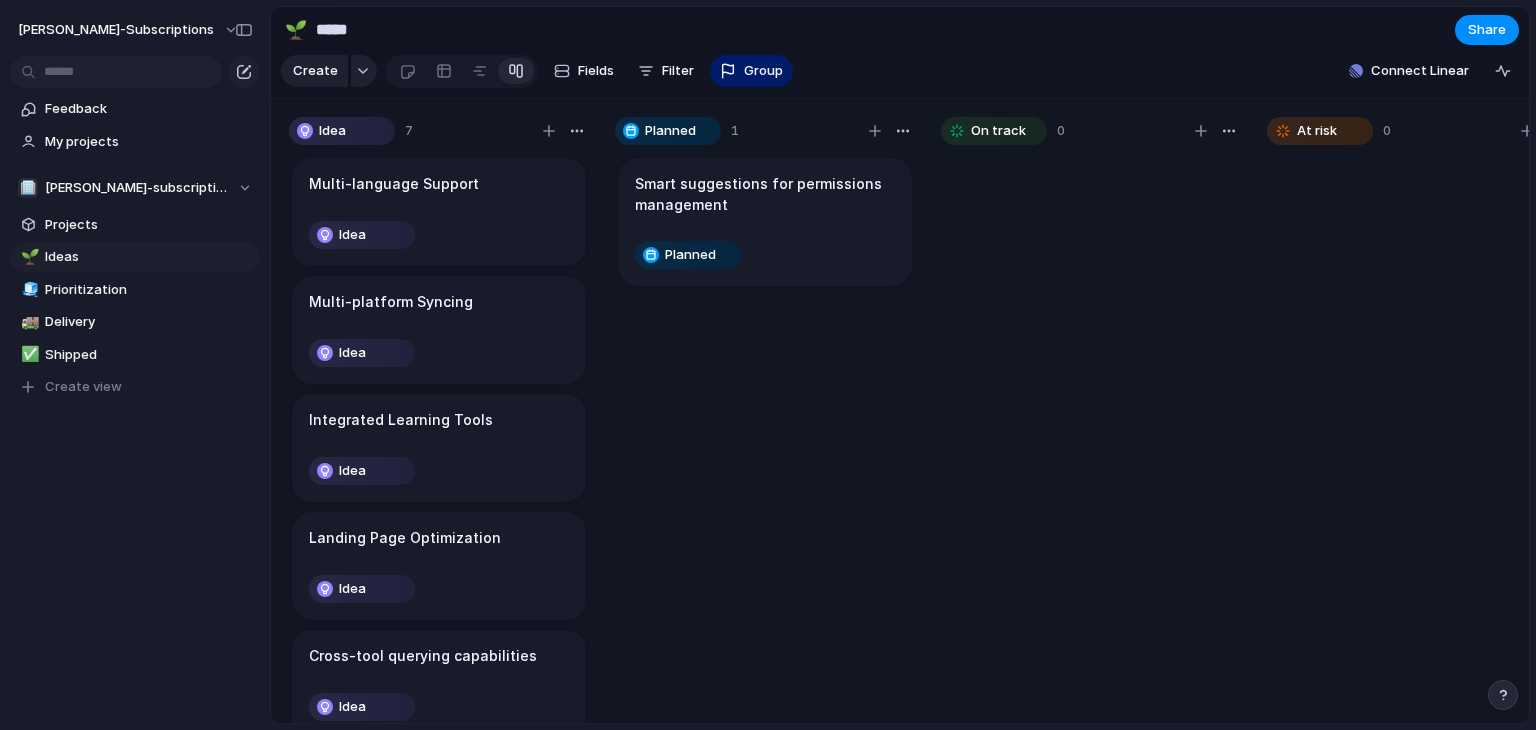 click on "🌱 Ideas 🧊 Prioritization 🚚 Delivery ✅ Shipped
To pick up a draggable item, press the space bar.
While dragging, use the arrow keys to move the item.
Press space again to drop the item in its new position, or press escape to cancel.
Create view" at bounding box center (135, 322) 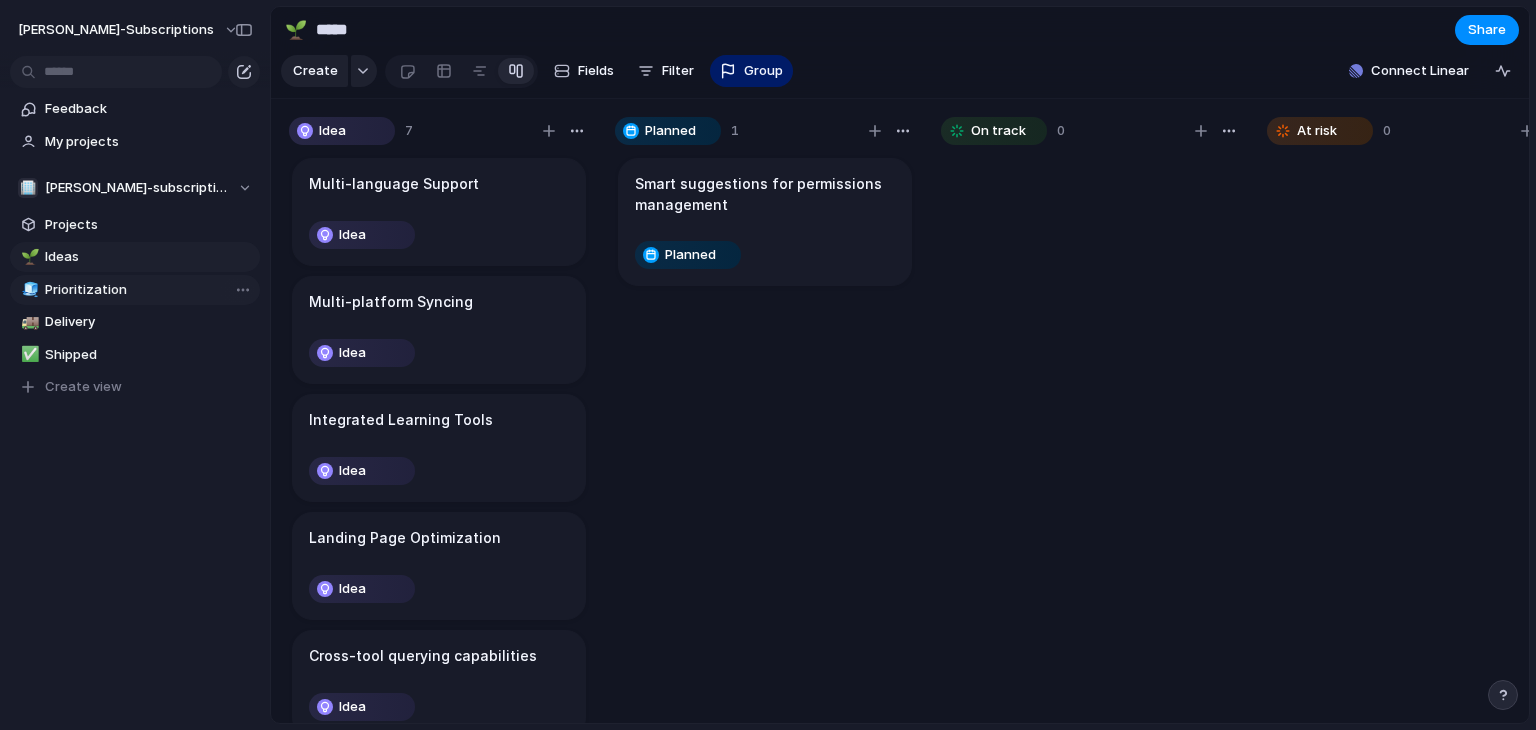 click on "Prioritization" at bounding box center (149, 290) 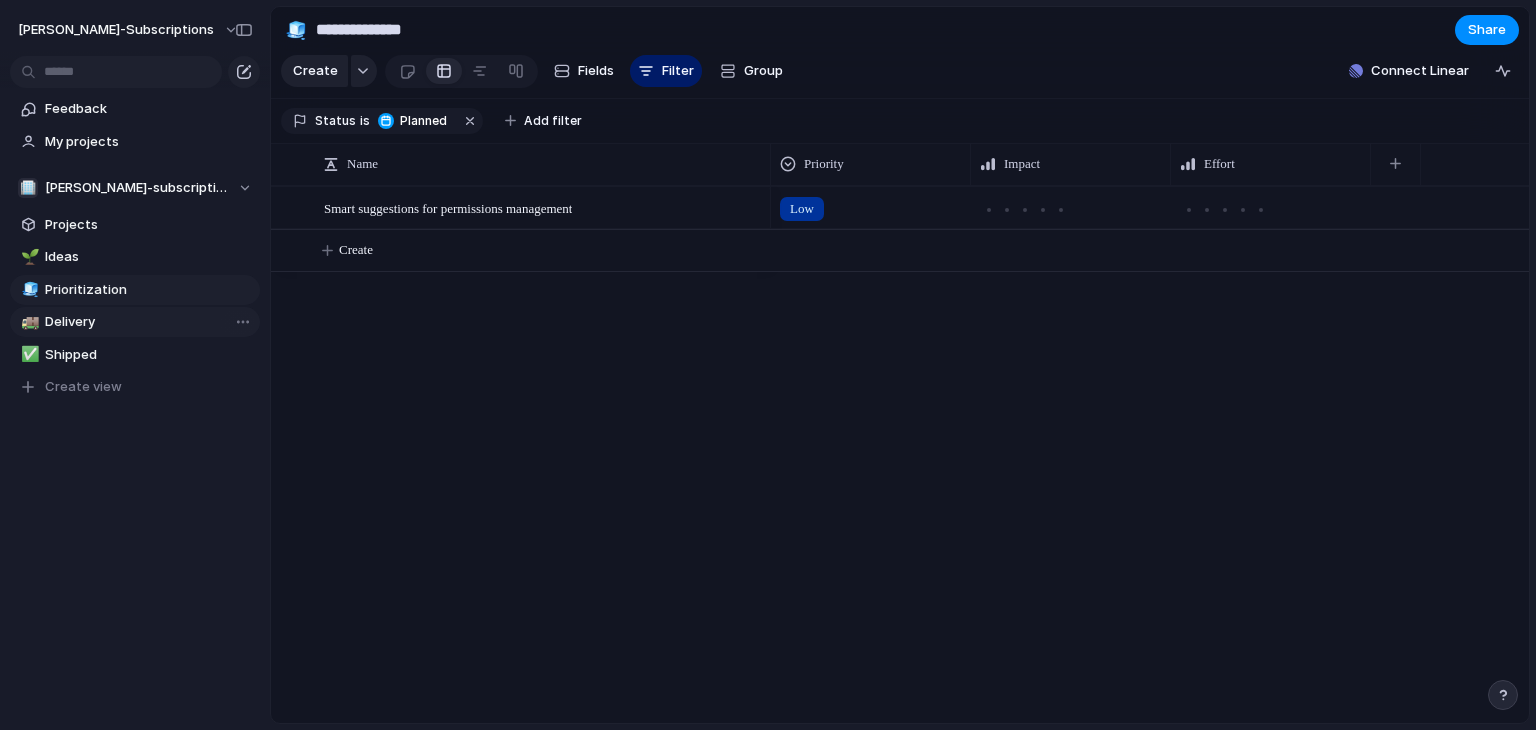 click on "Delivery" at bounding box center [149, 322] 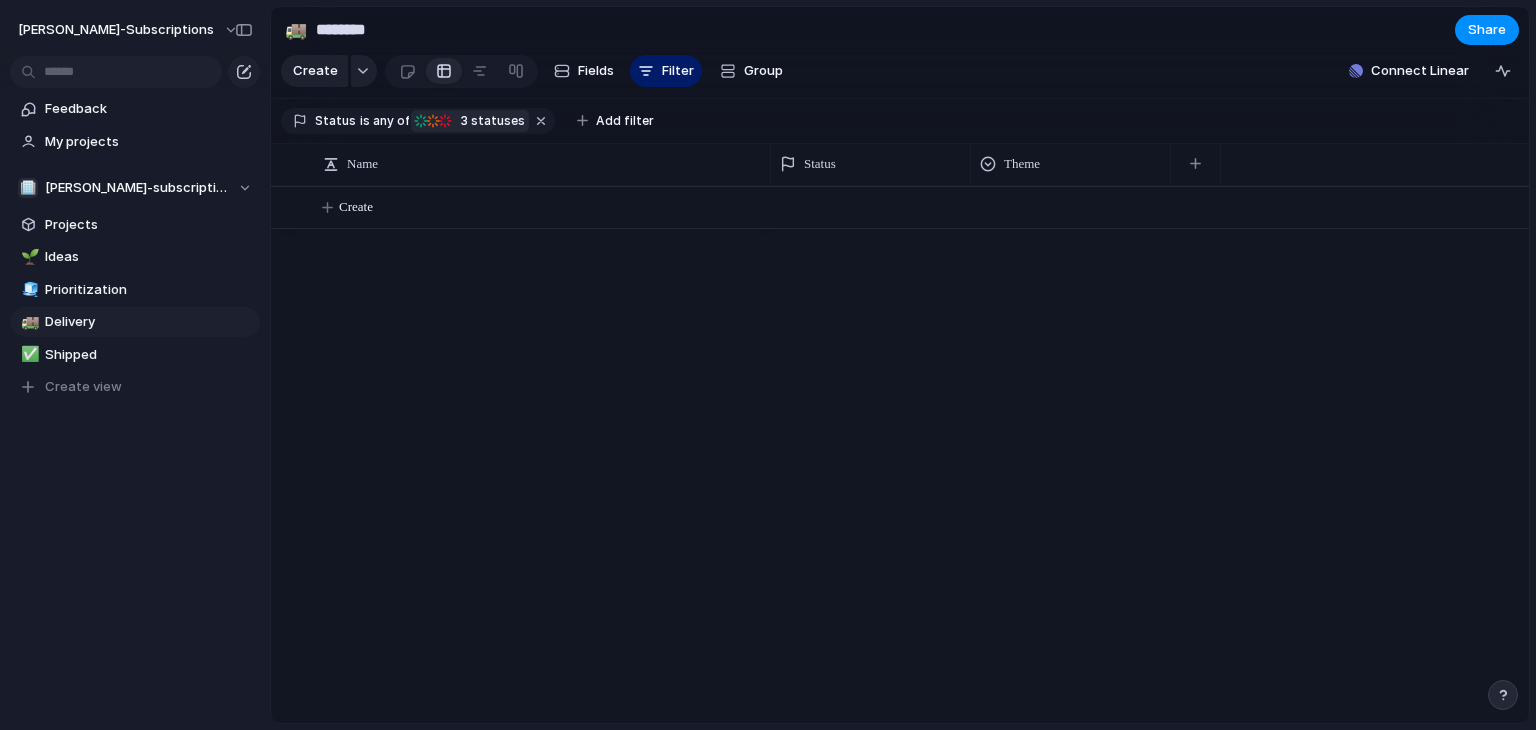 click on "At risk" at bounding box center [433, 121] 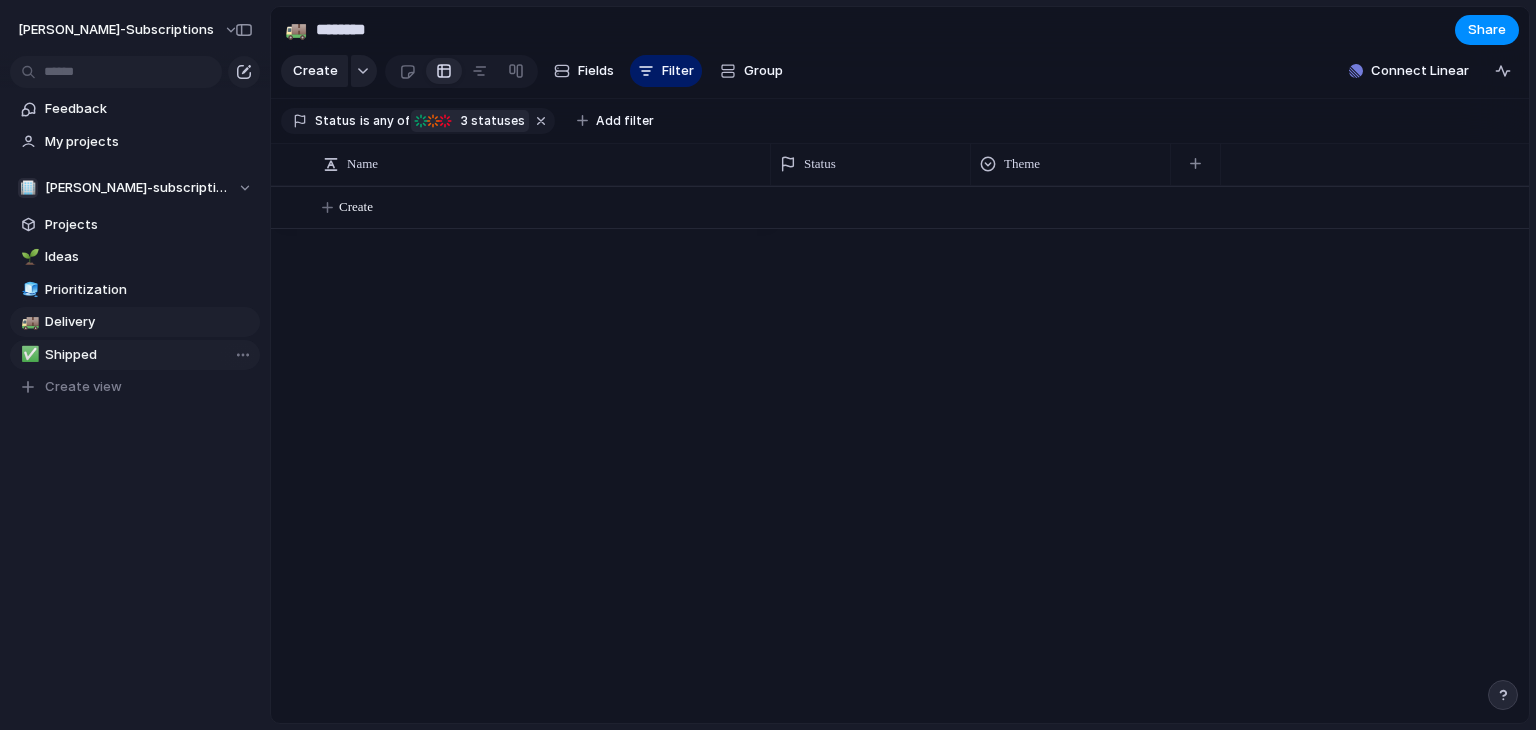 click on "Shipped" at bounding box center [149, 355] 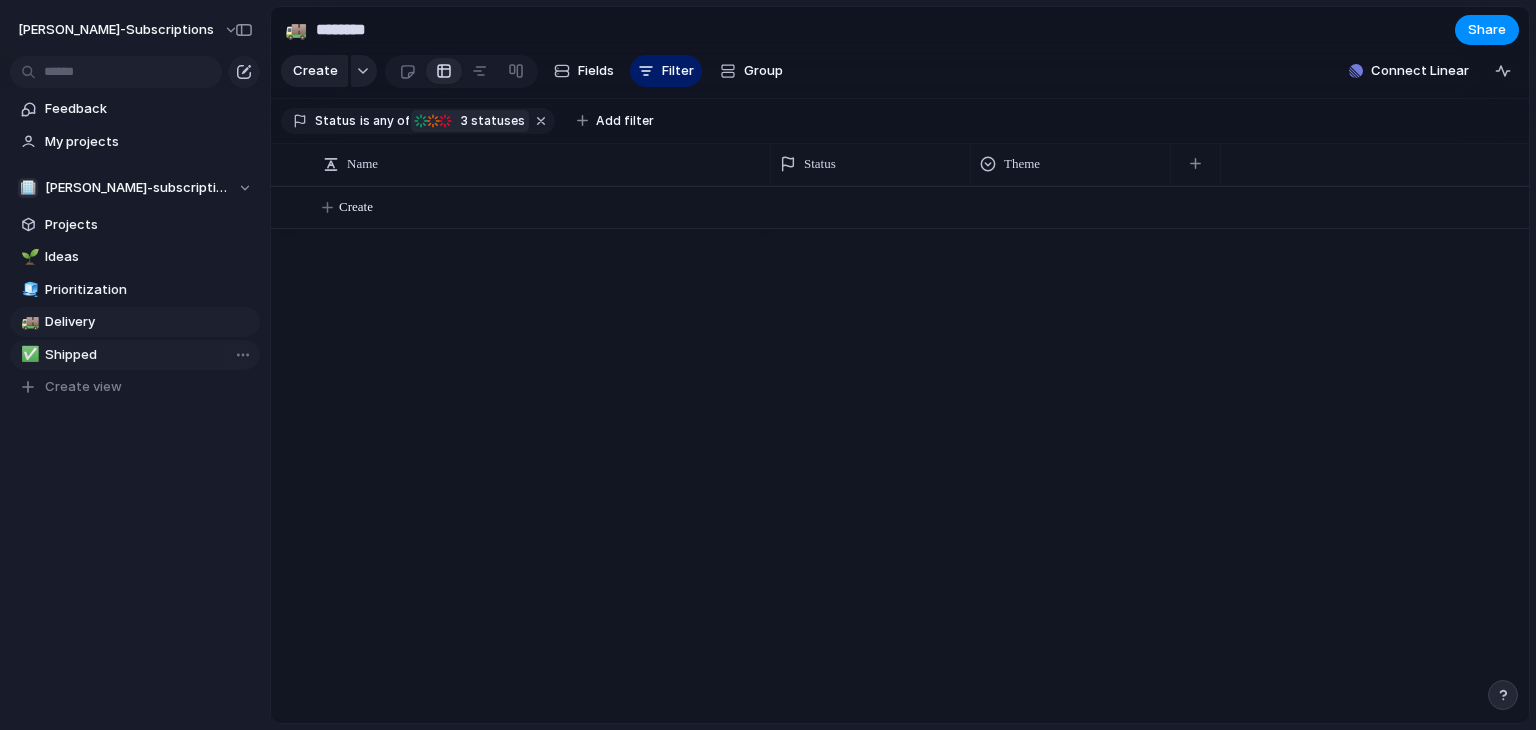 type on "*******" 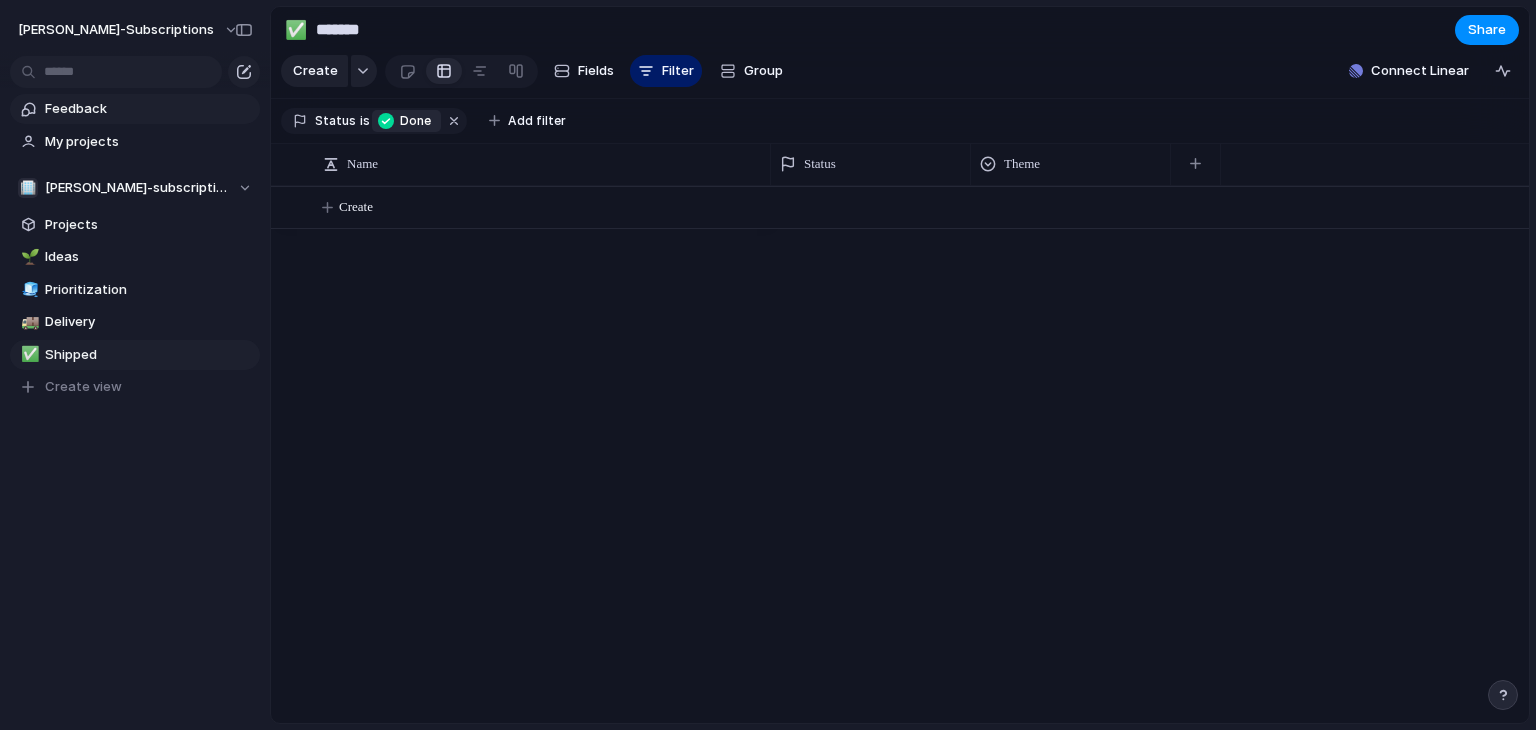 click on "Feedback" at bounding box center [149, 109] 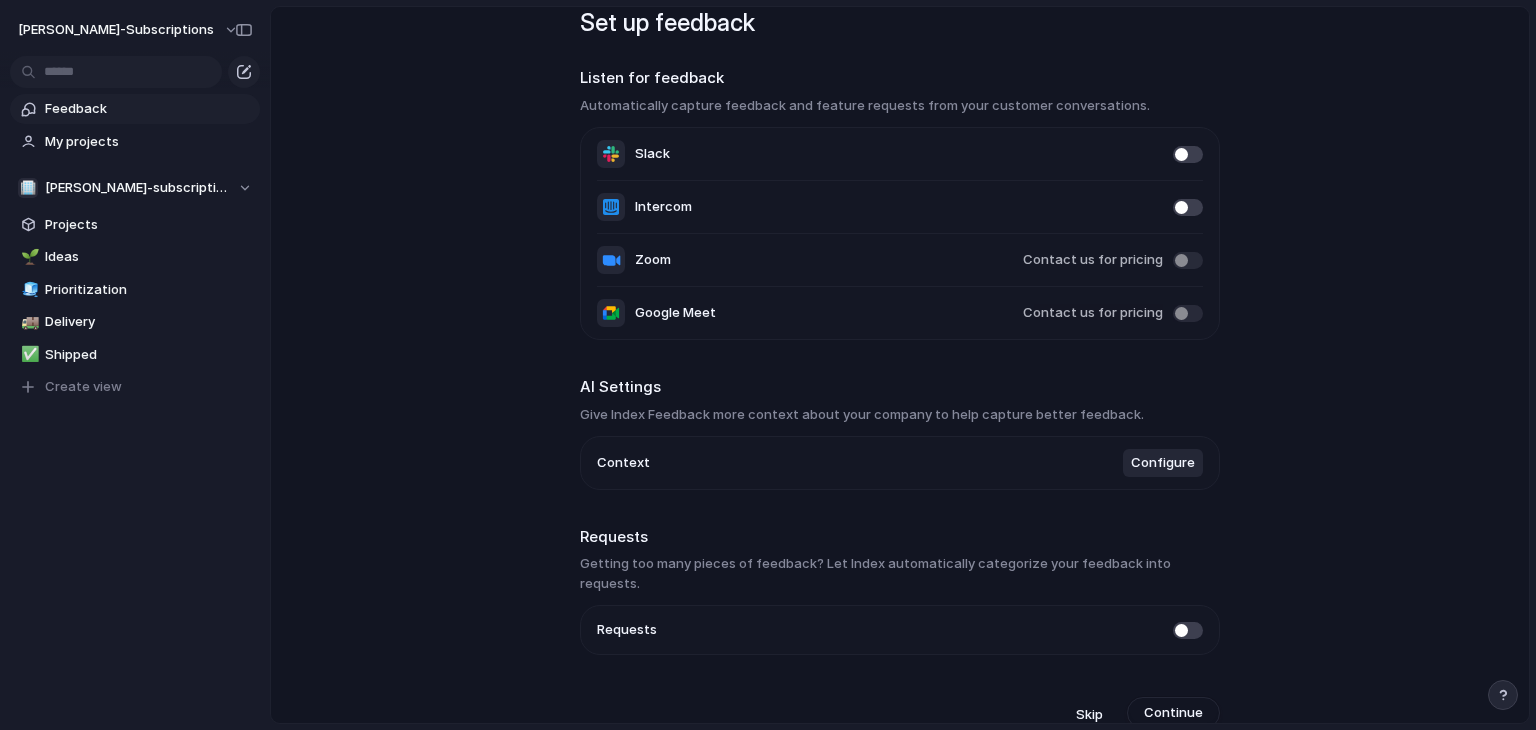 scroll, scrollTop: 0, scrollLeft: 0, axis: both 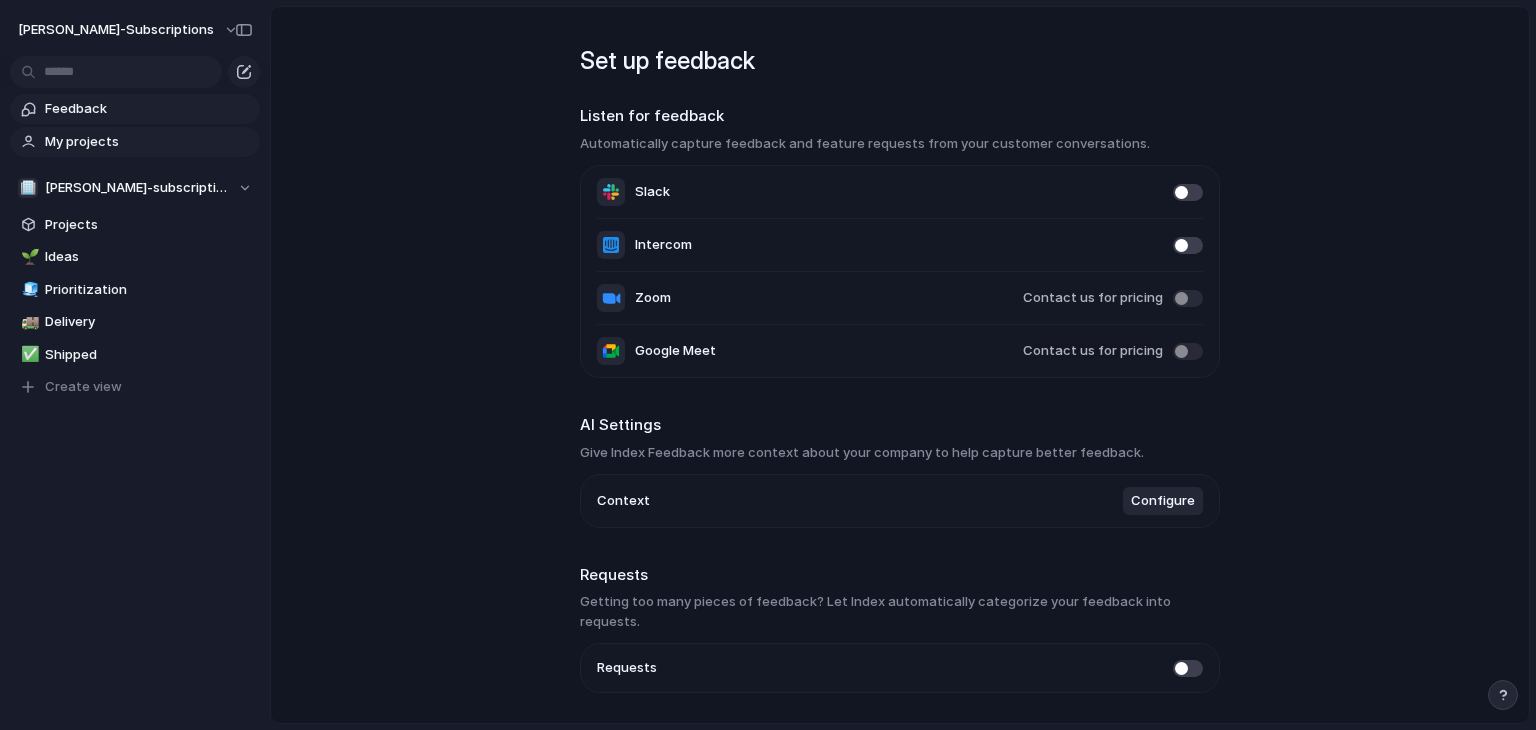 click on "My projects" at bounding box center [149, 142] 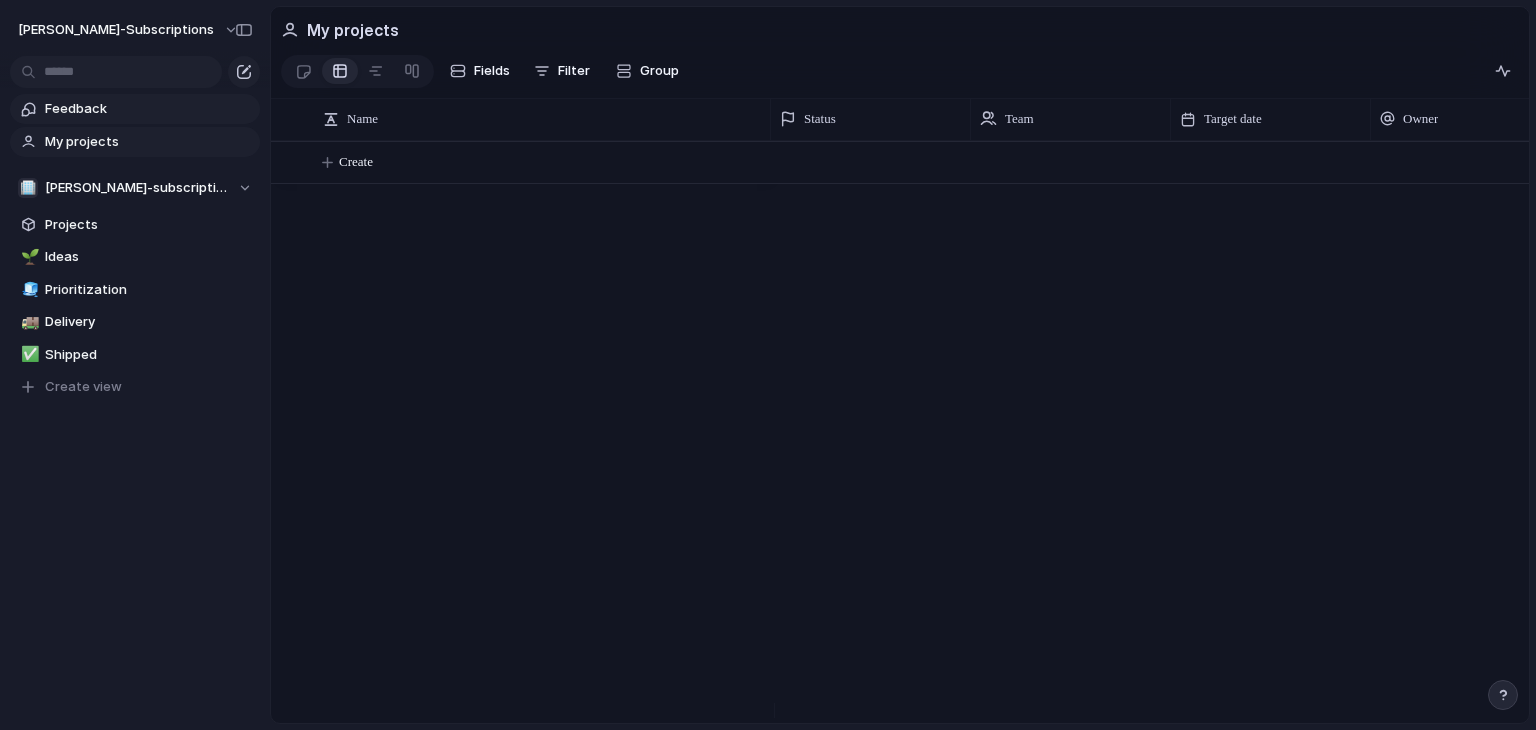 click on "Feedback My projects" at bounding box center (135, 123) 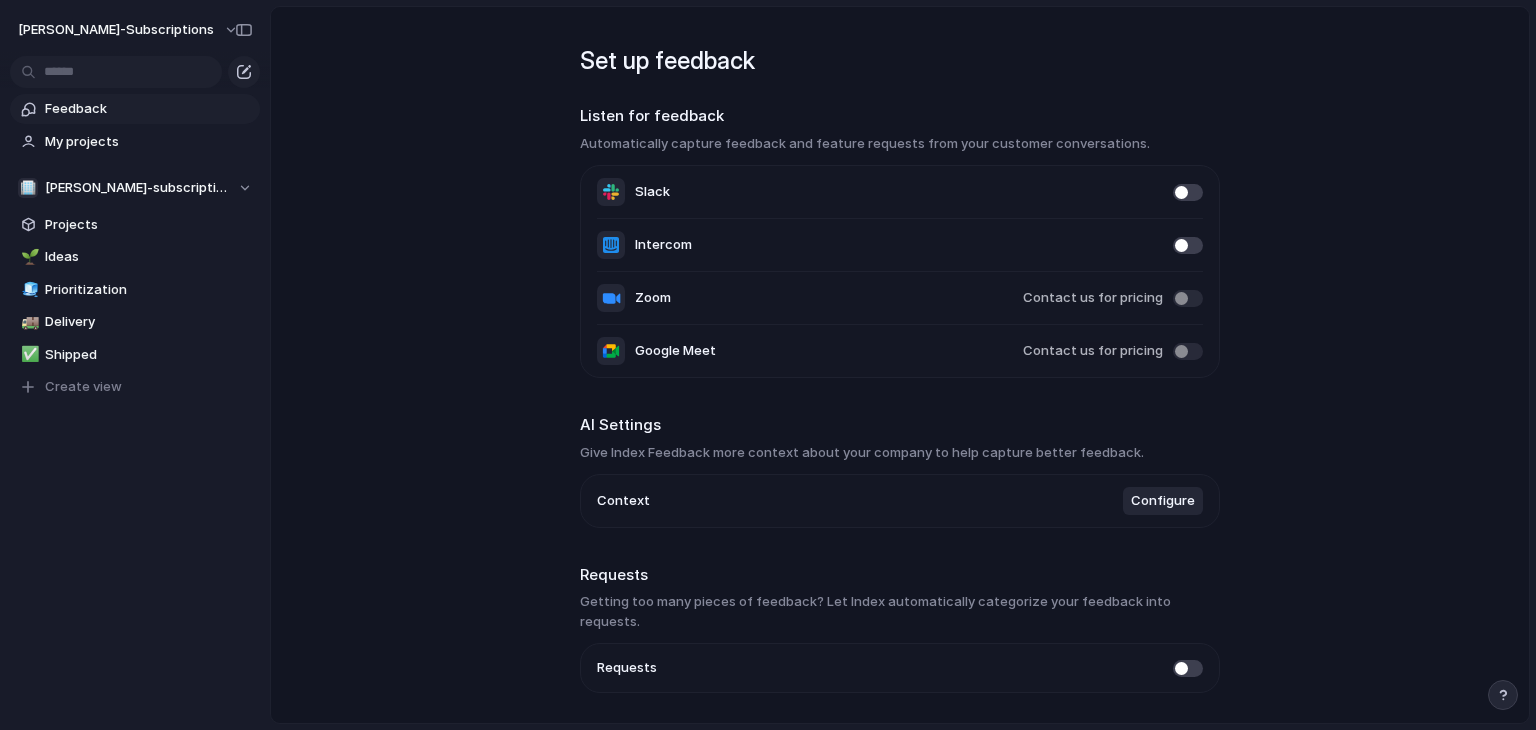 click on "Configure" at bounding box center (1163, 501) 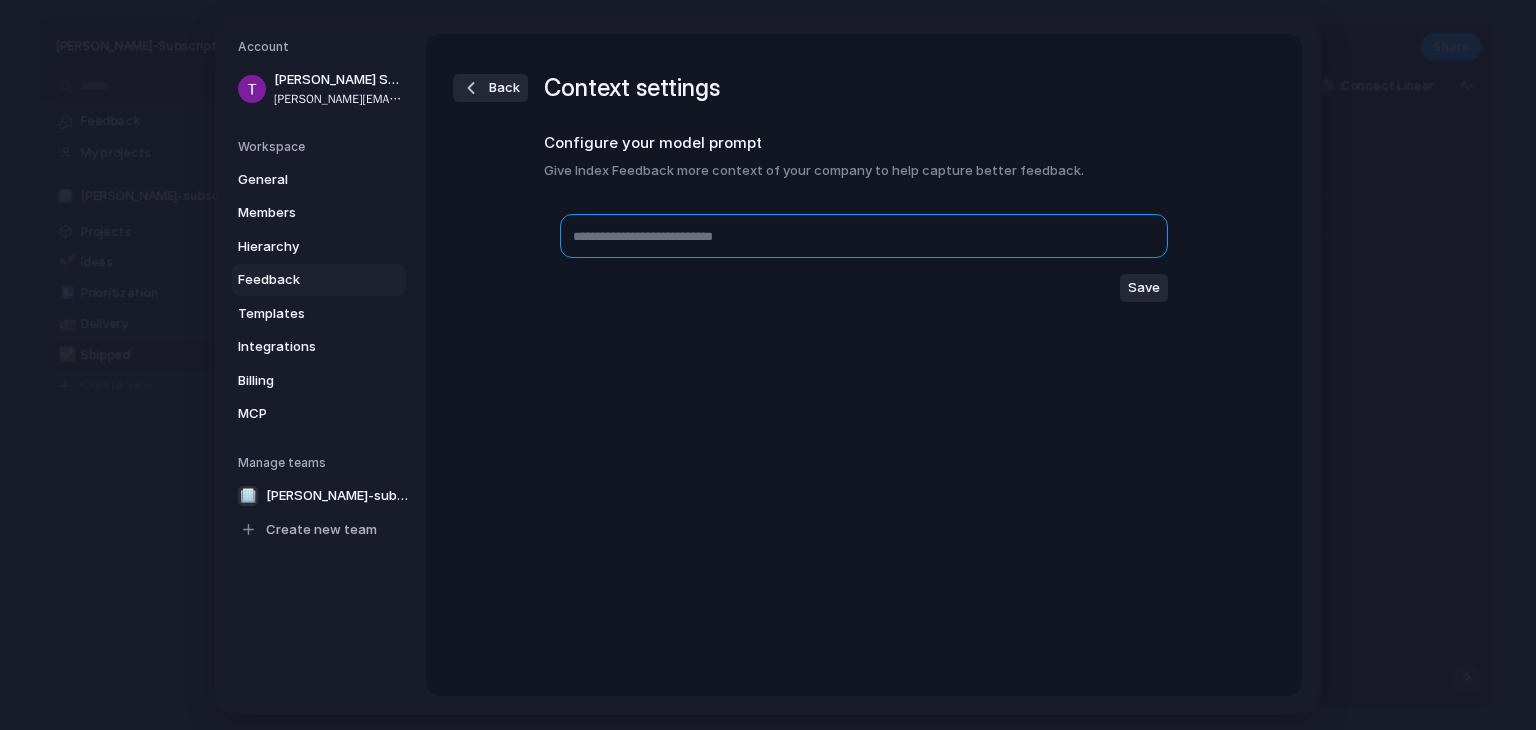 click at bounding box center [864, 236] 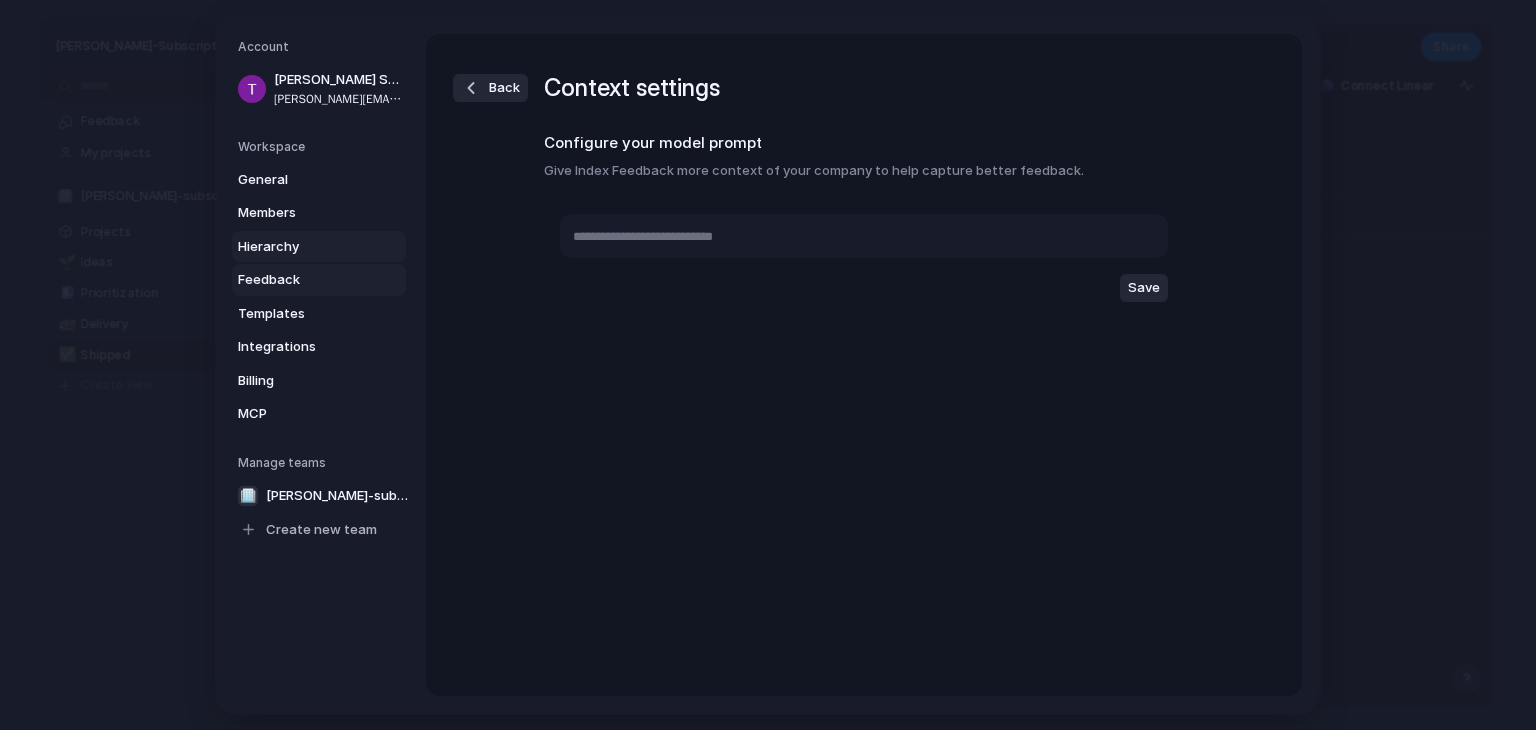 click on "Hierarchy" at bounding box center [319, 247] 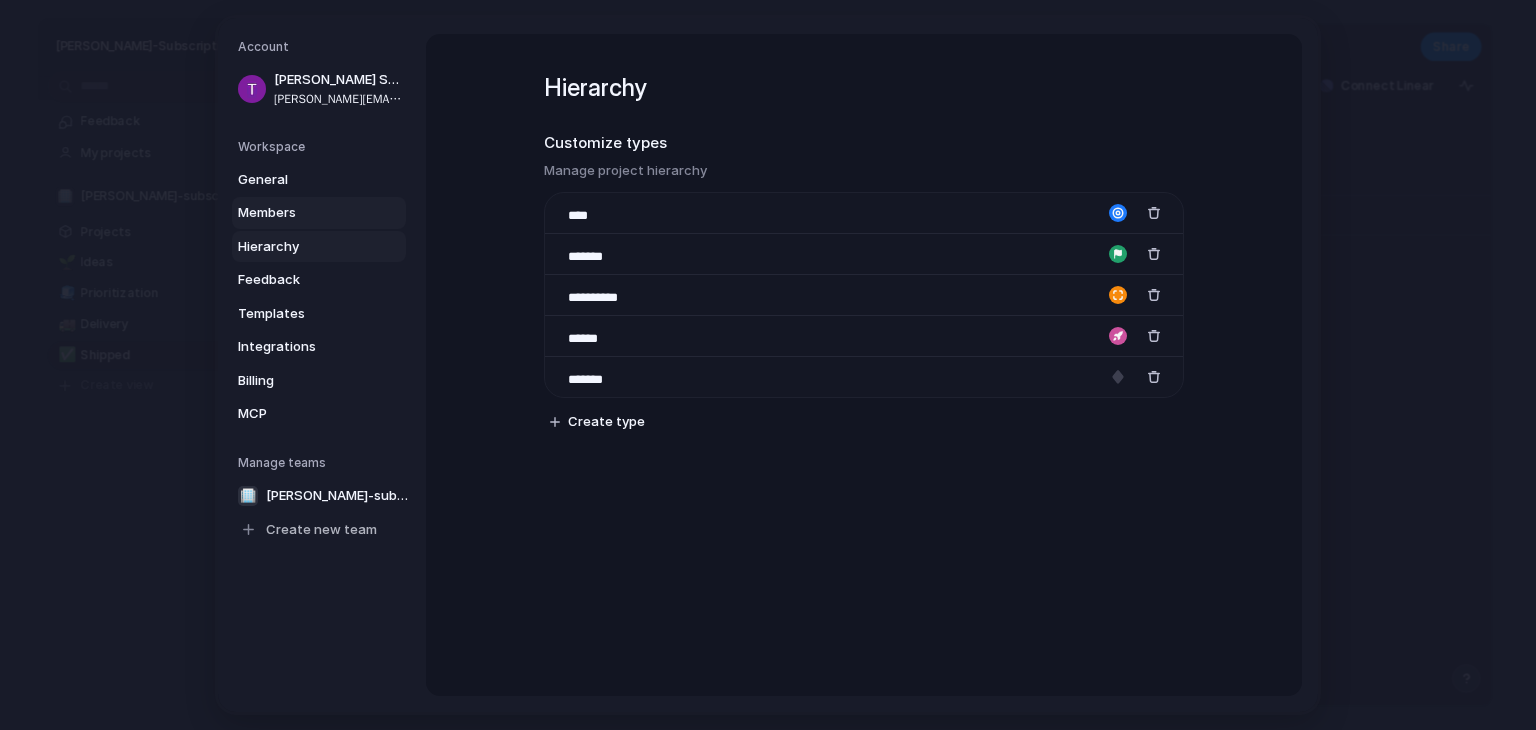 click on "Members" at bounding box center (302, 213) 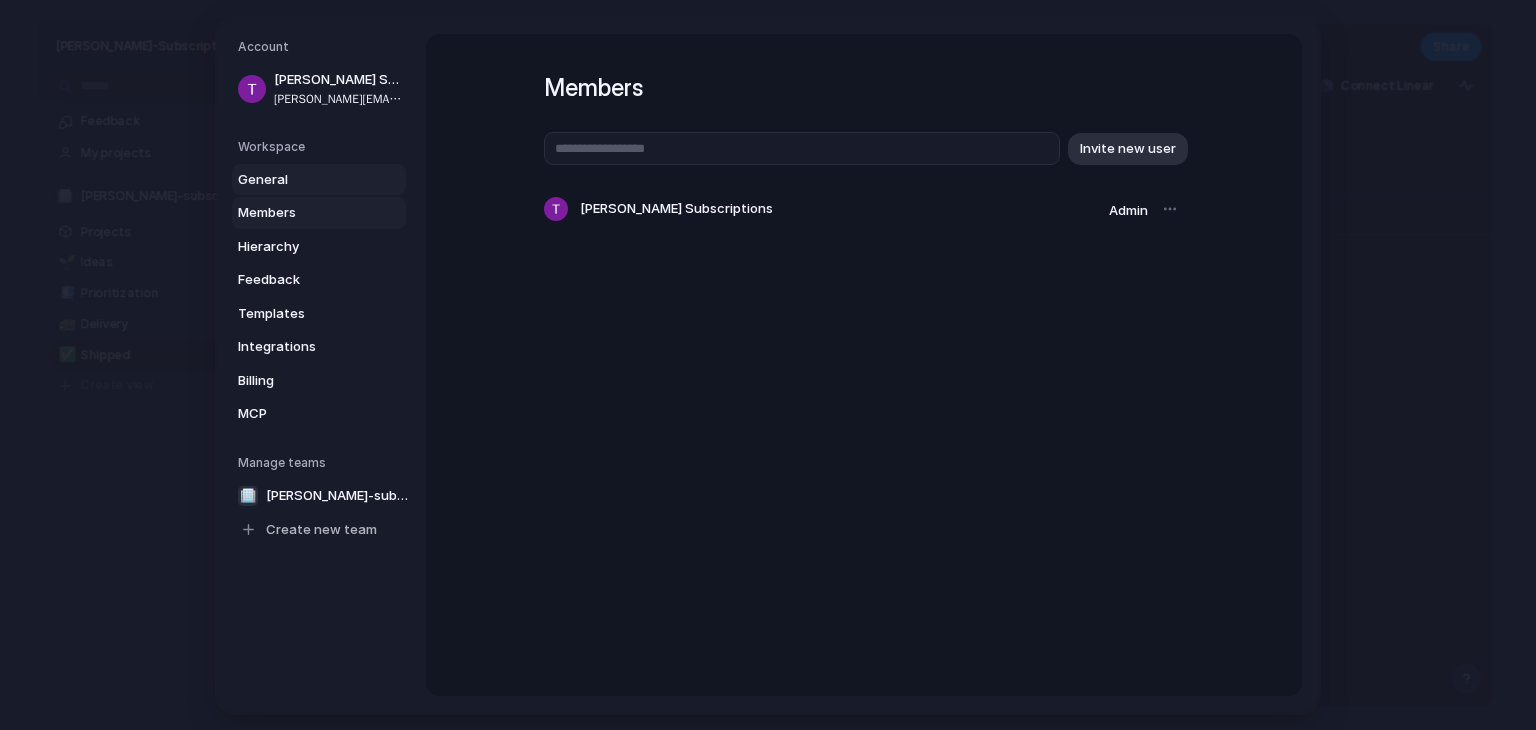 click on "General" at bounding box center [302, 180] 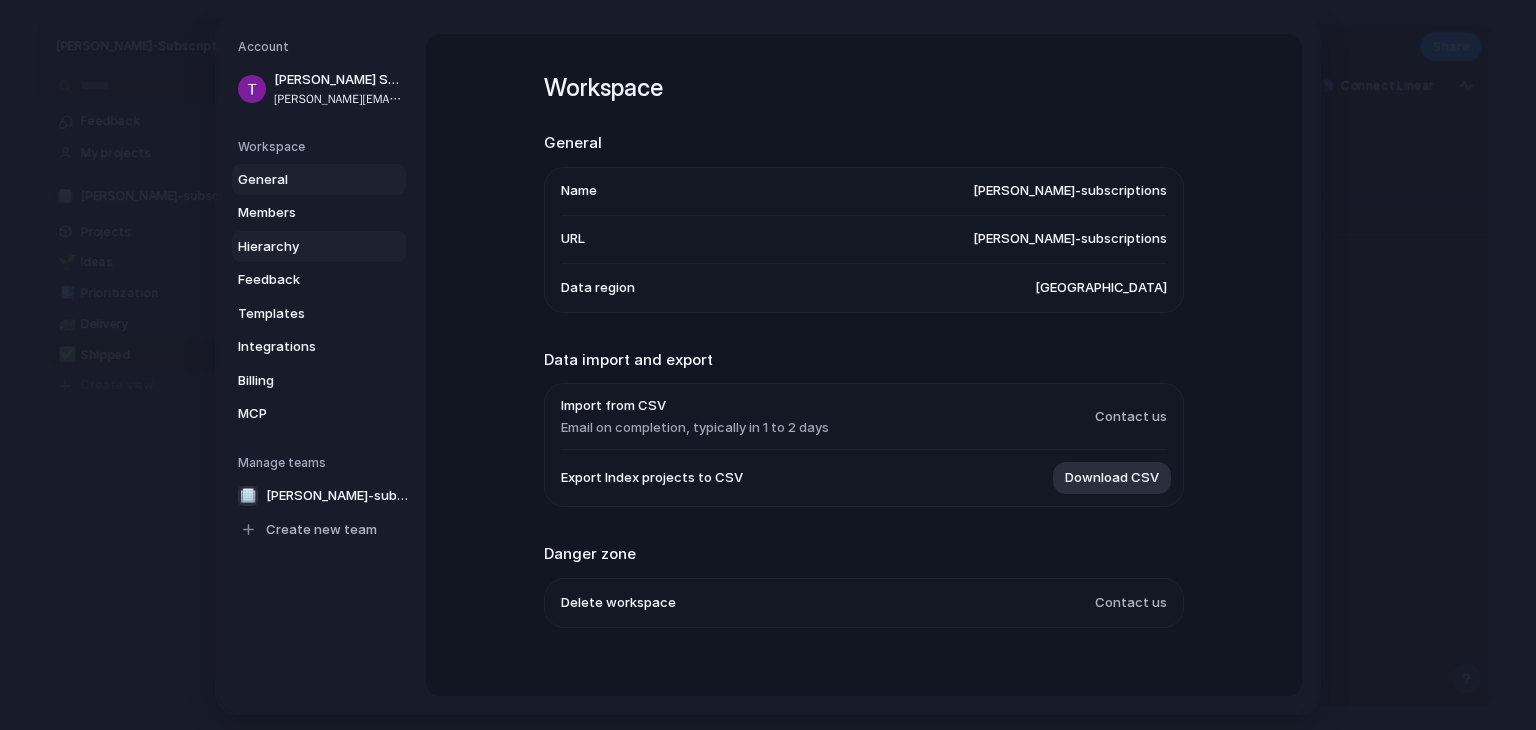 click on "Hierarchy" at bounding box center (302, 247) 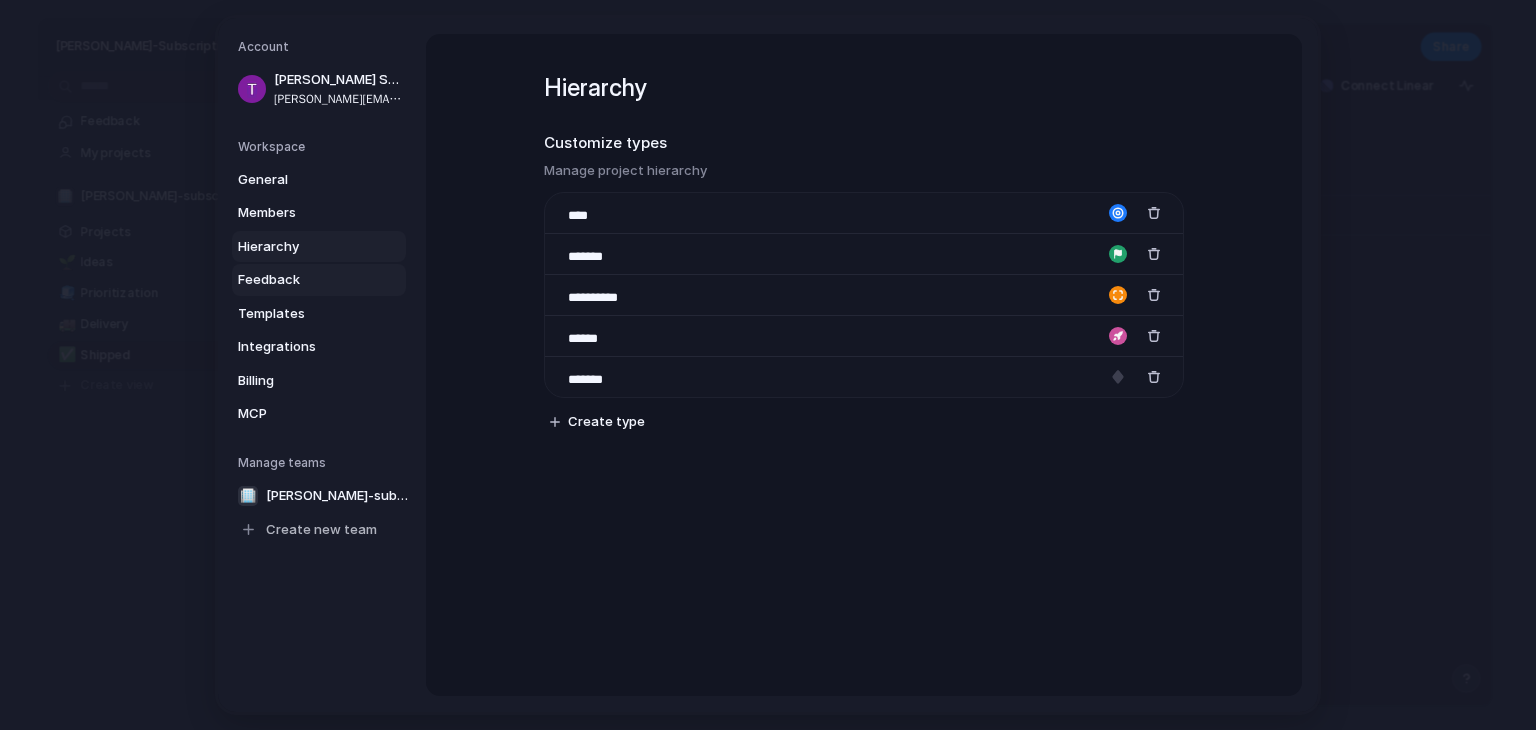 click on "Feedback" at bounding box center [302, 280] 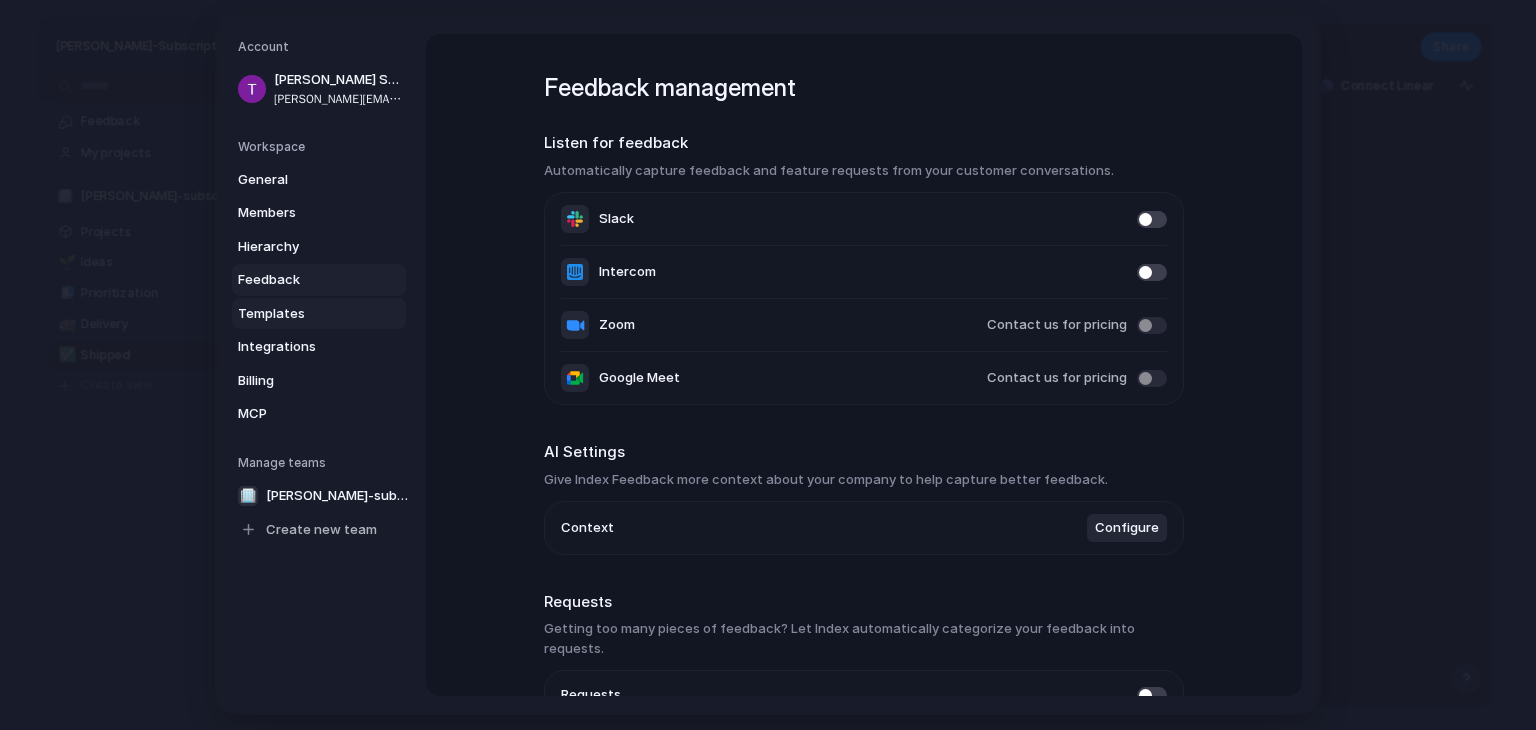 click on "Templates" at bounding box center [302, 314] 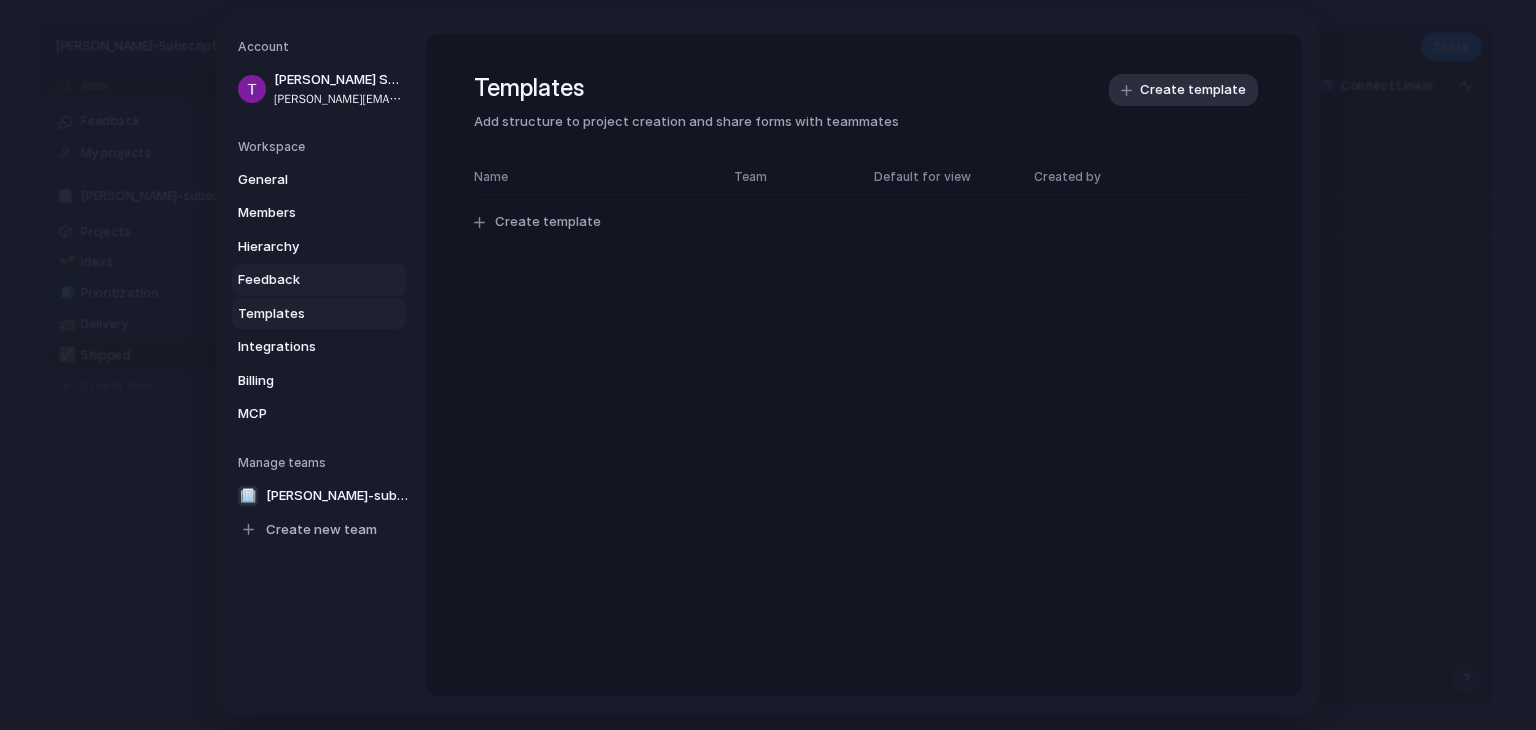 click on "Feedback" at bounding box center [302, 280] 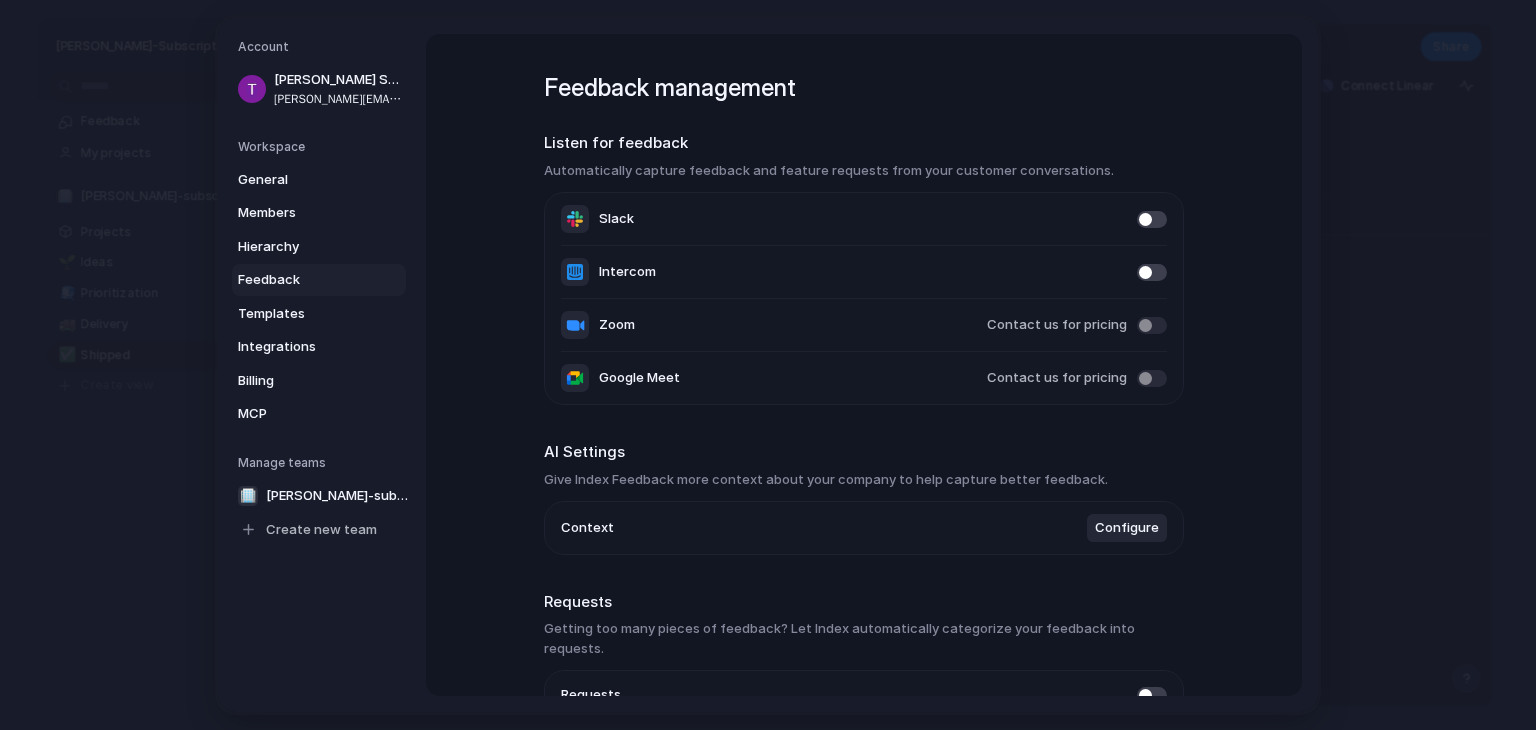 scroll, scrollTop: 93, scrollLeft: 0, axis: vertical 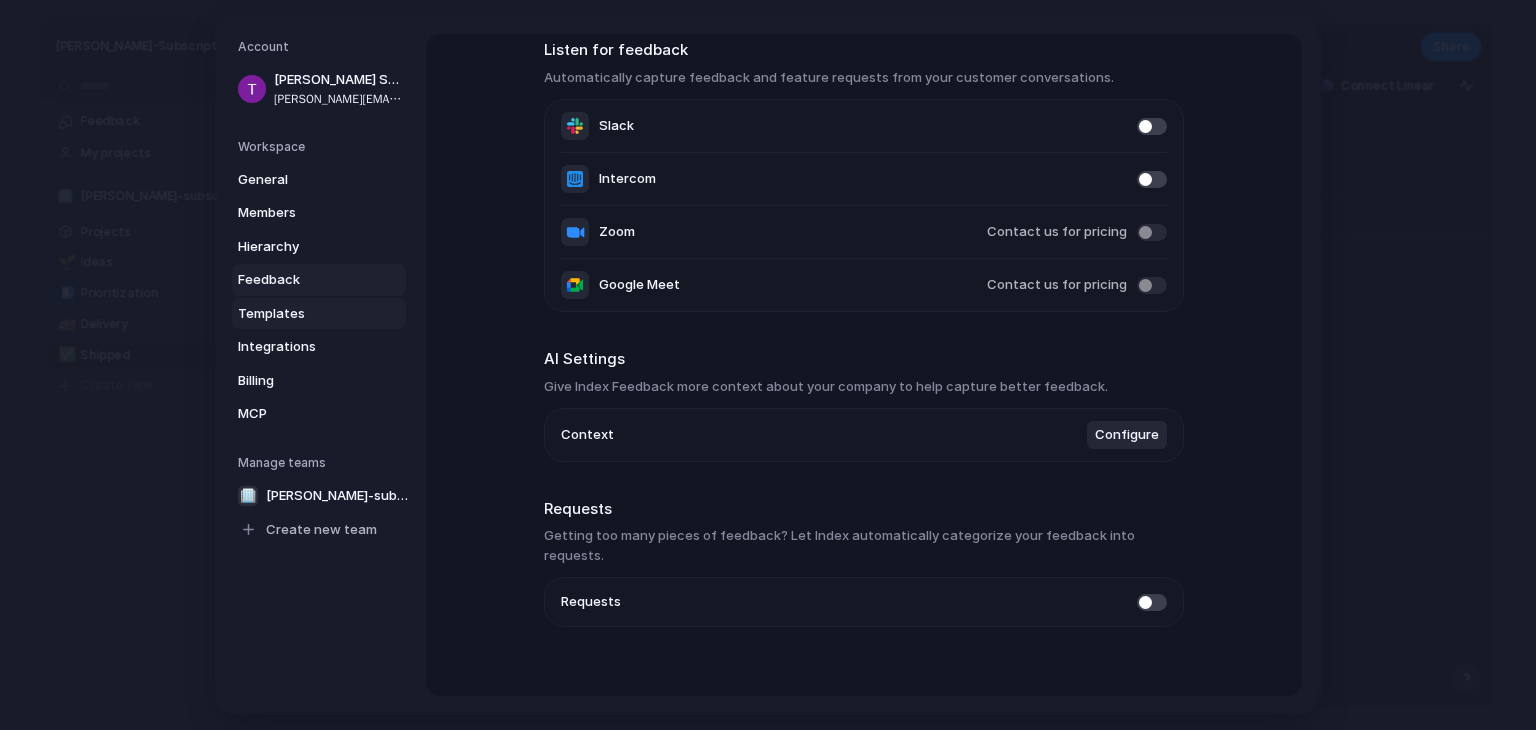 click on "Templates" at bounding box center (302, 314) 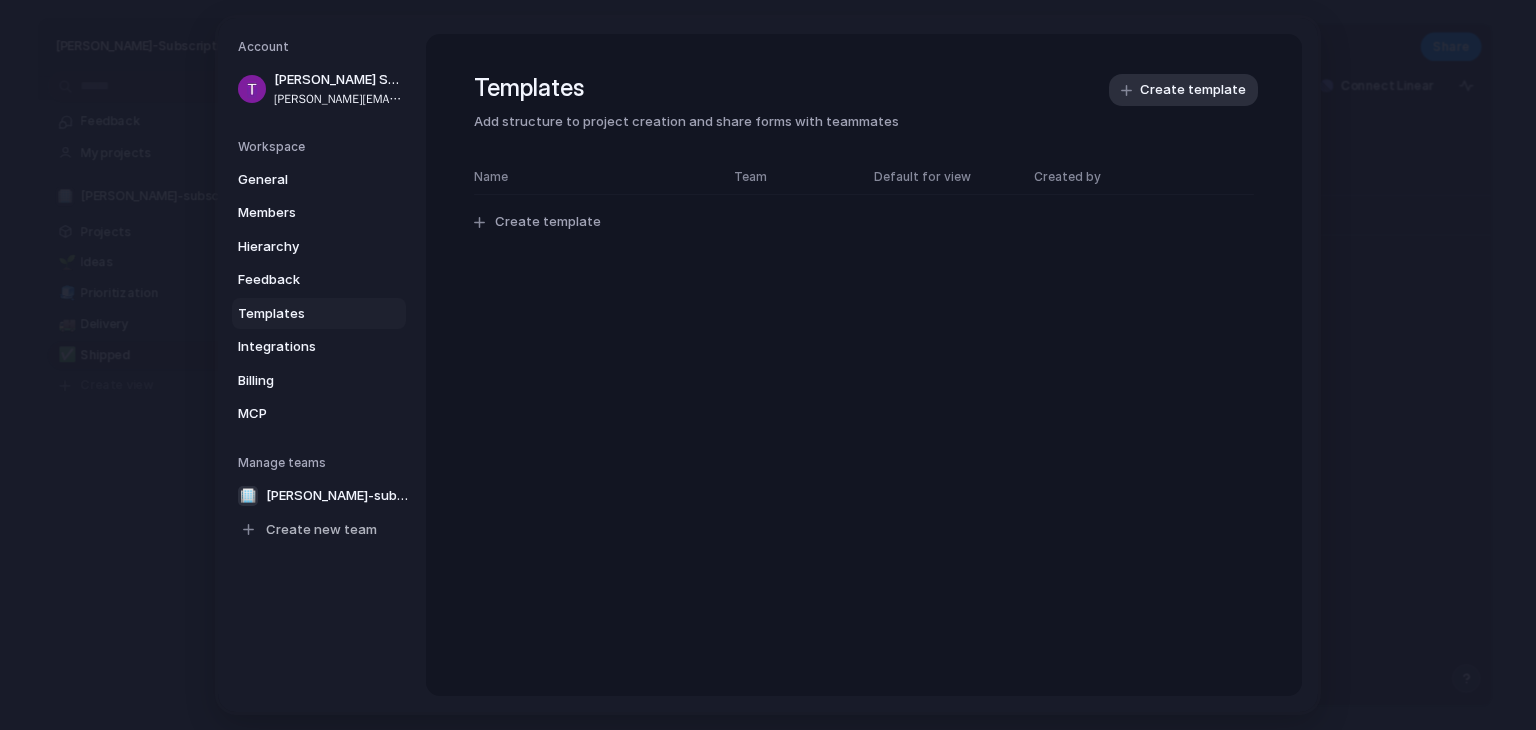 scroll, scrollTop: 0, scrollLeft: 0, axis: both 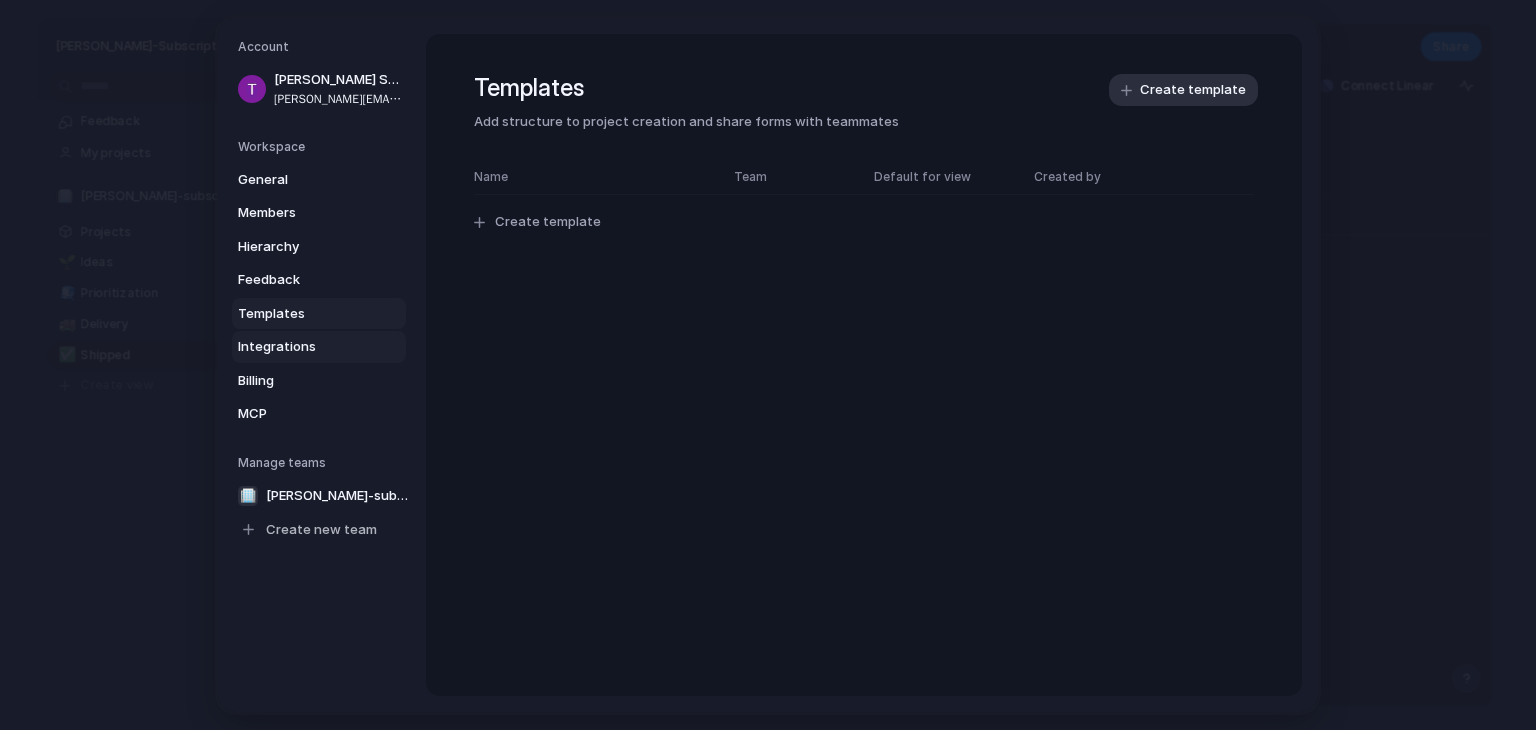 click on "Integrations" at bounding box center (302, 347) 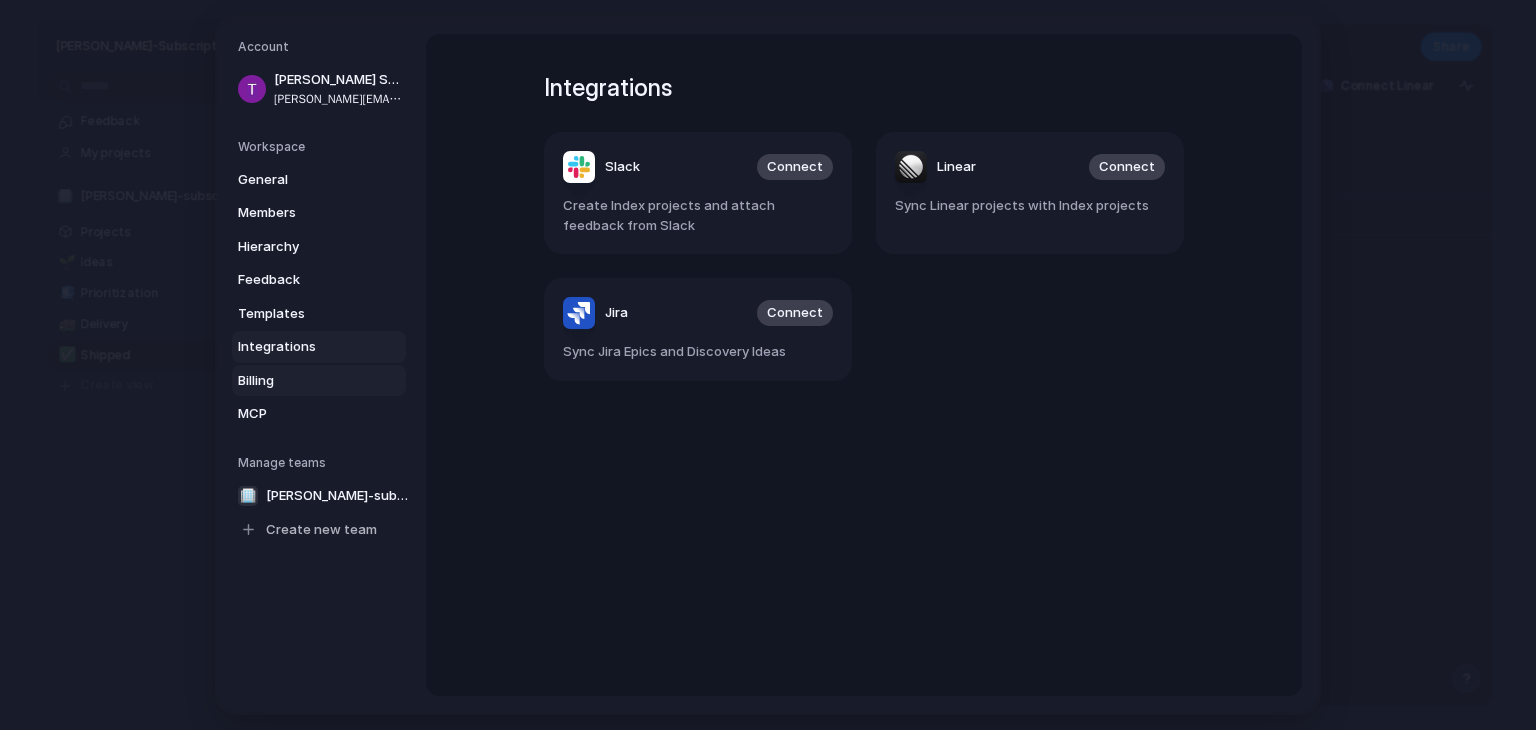 click on "Billing" at bounding box center [302, 381] 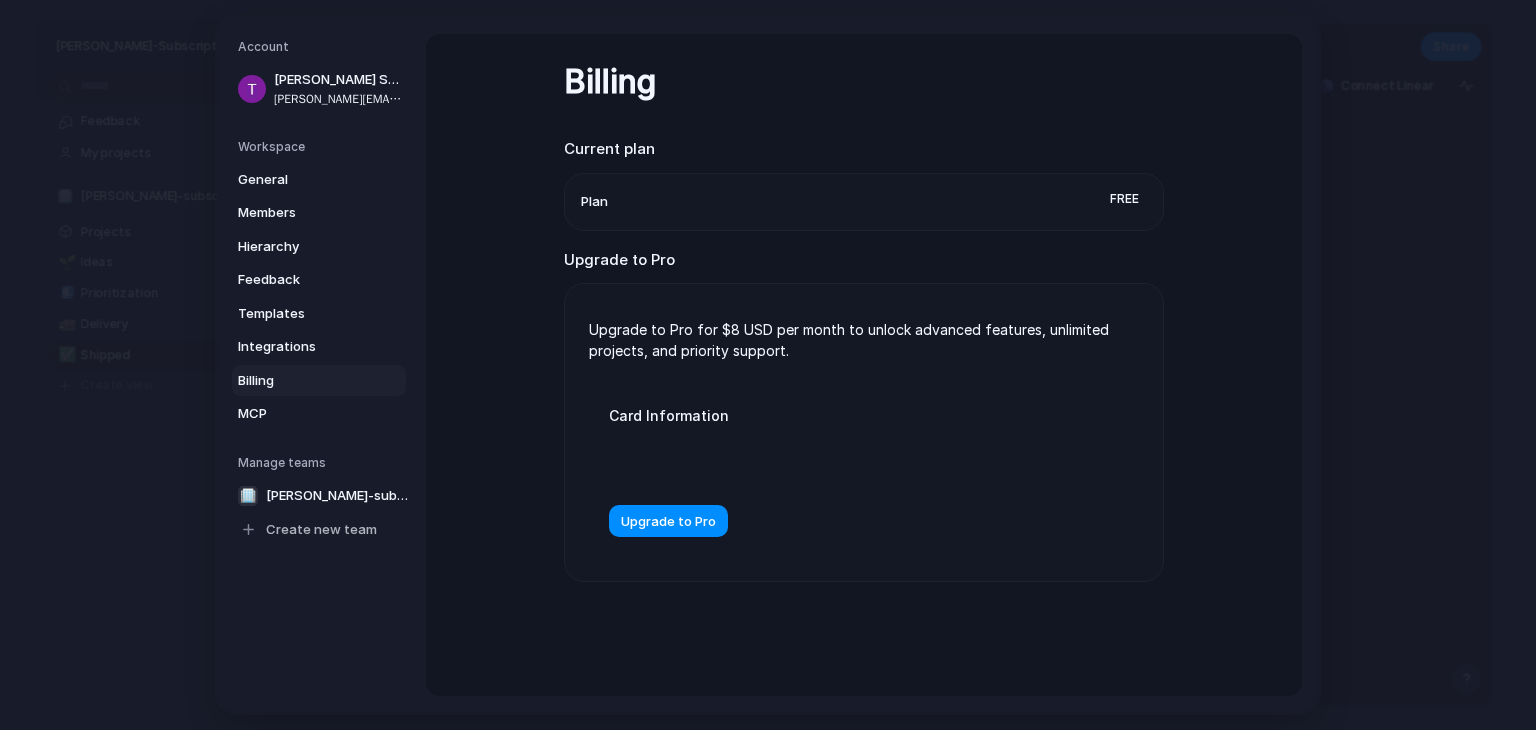 click on "Billing Current plan Plan Free Upgrade to Pro Upgrade to Pro for $8 USD per month to unlock advanced features, unlimited projects, and priority support. Card Information Upgrade to Pro" at bounding box center (864, 365) 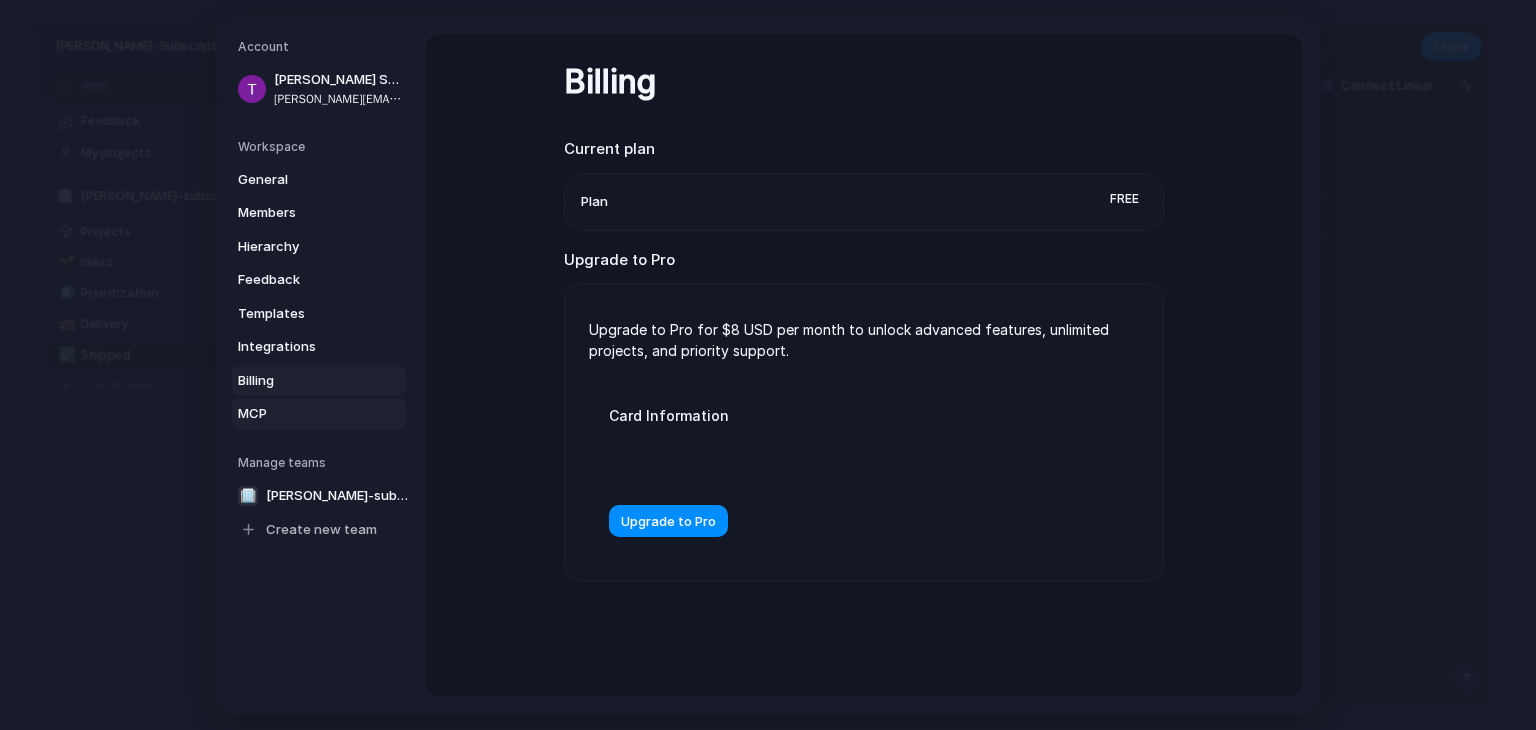 click on "MCP" at bounding box center [319, 414] 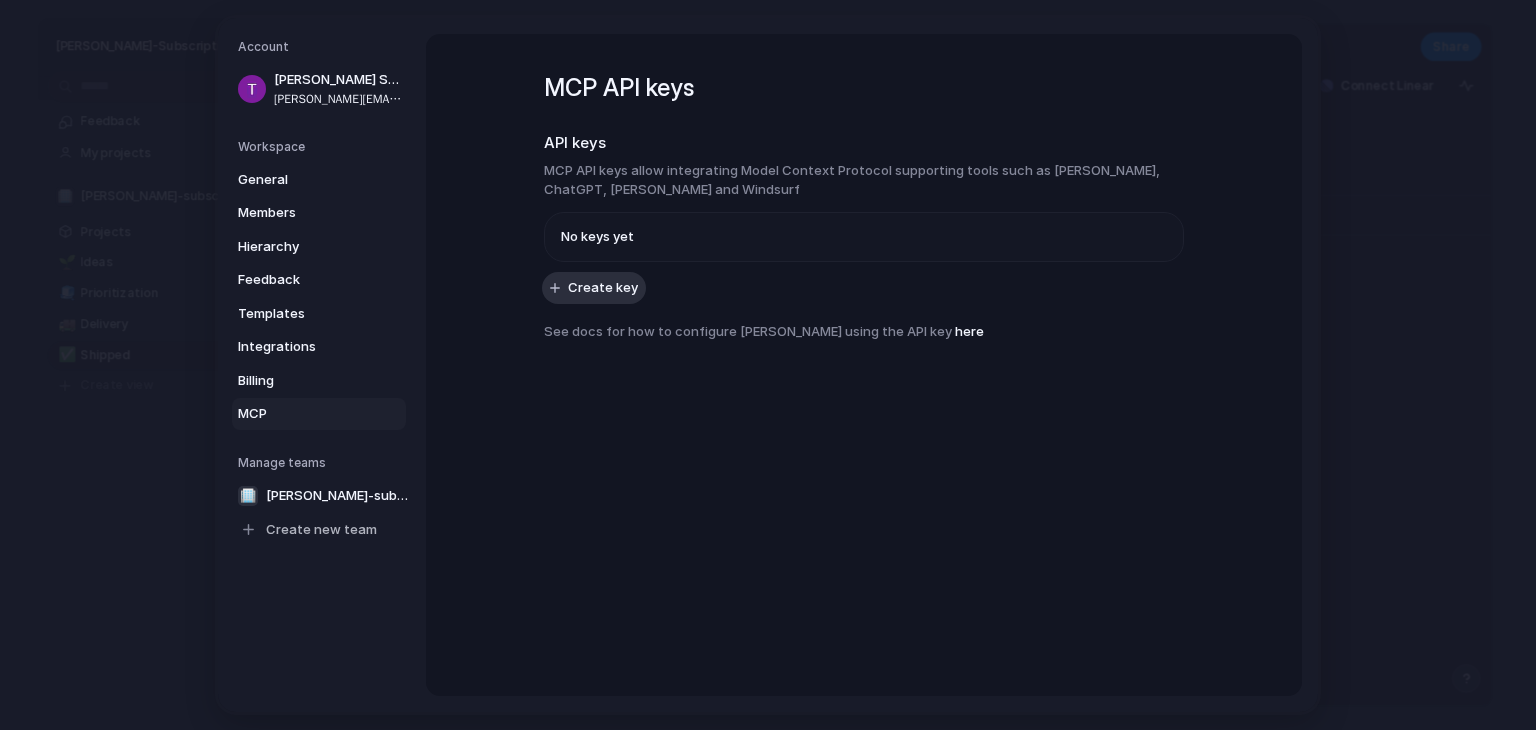 click on "here" at bounding box center [969, 331] 